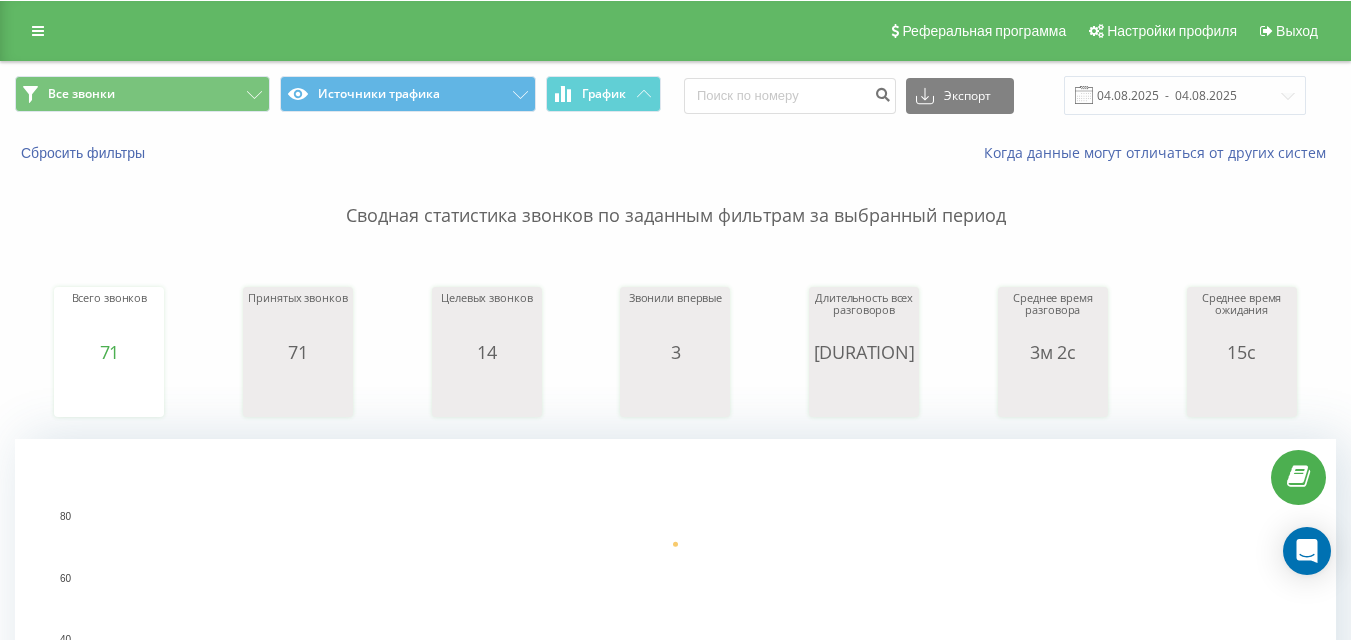 scroll, scrollTop: 0, scrollLeft: 0, axis: both 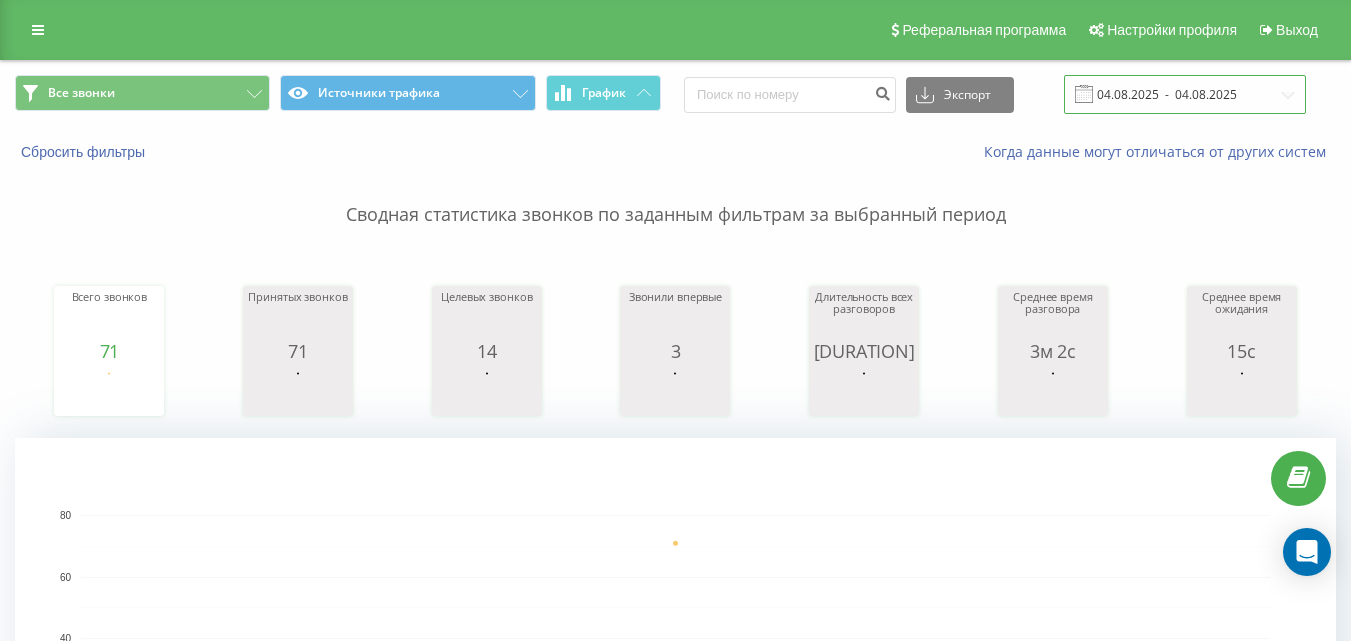 click on "04.08.2025  -  04.08.2025" at bounding box center [1185, 94] 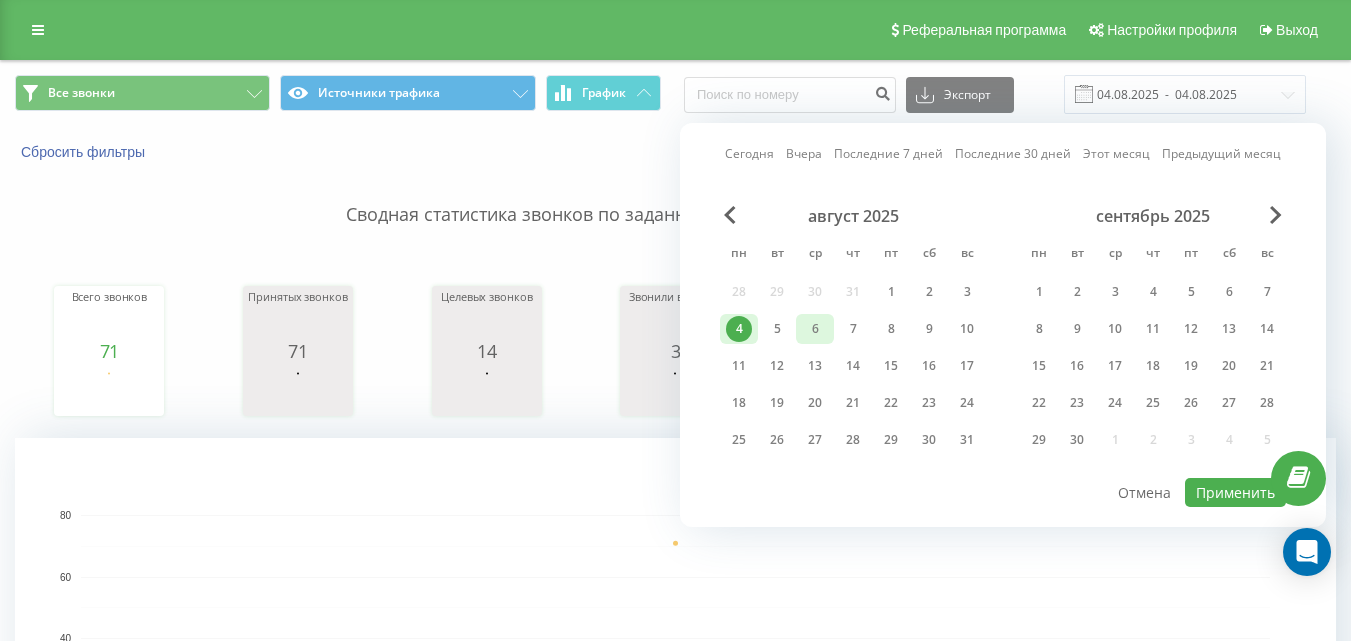 click on "5" at bounding box center (777, 329) 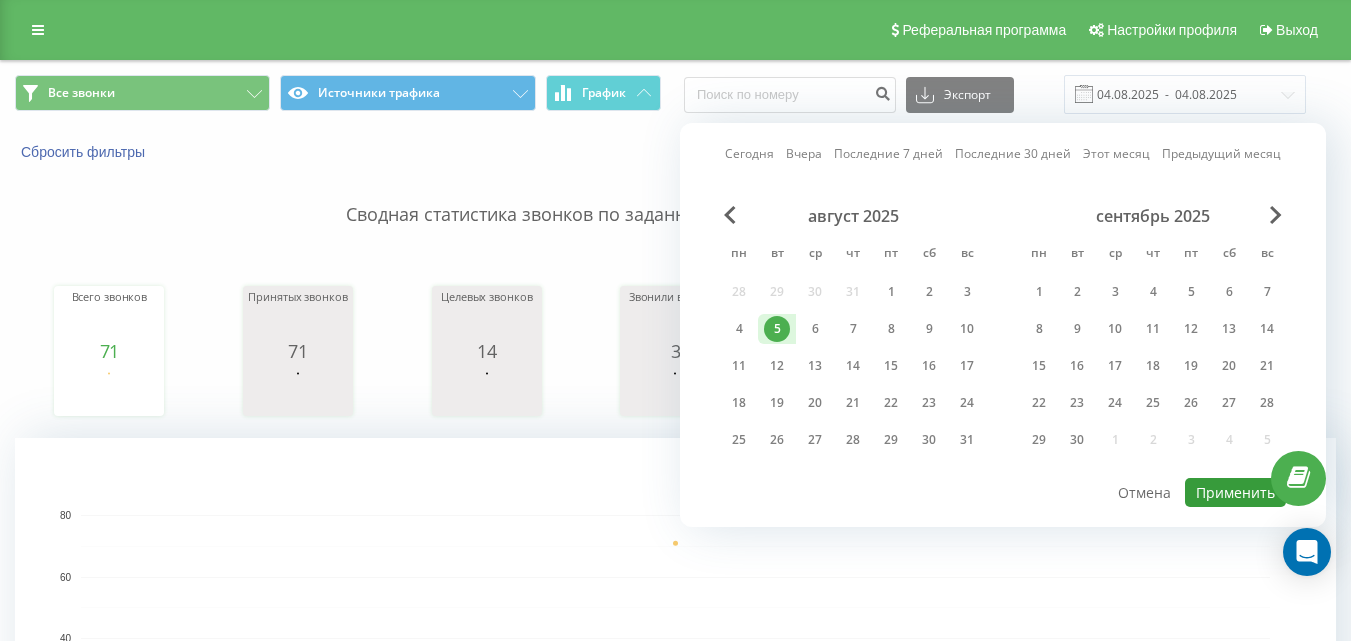 click on "Применить" at bounding box center (1235, 492) 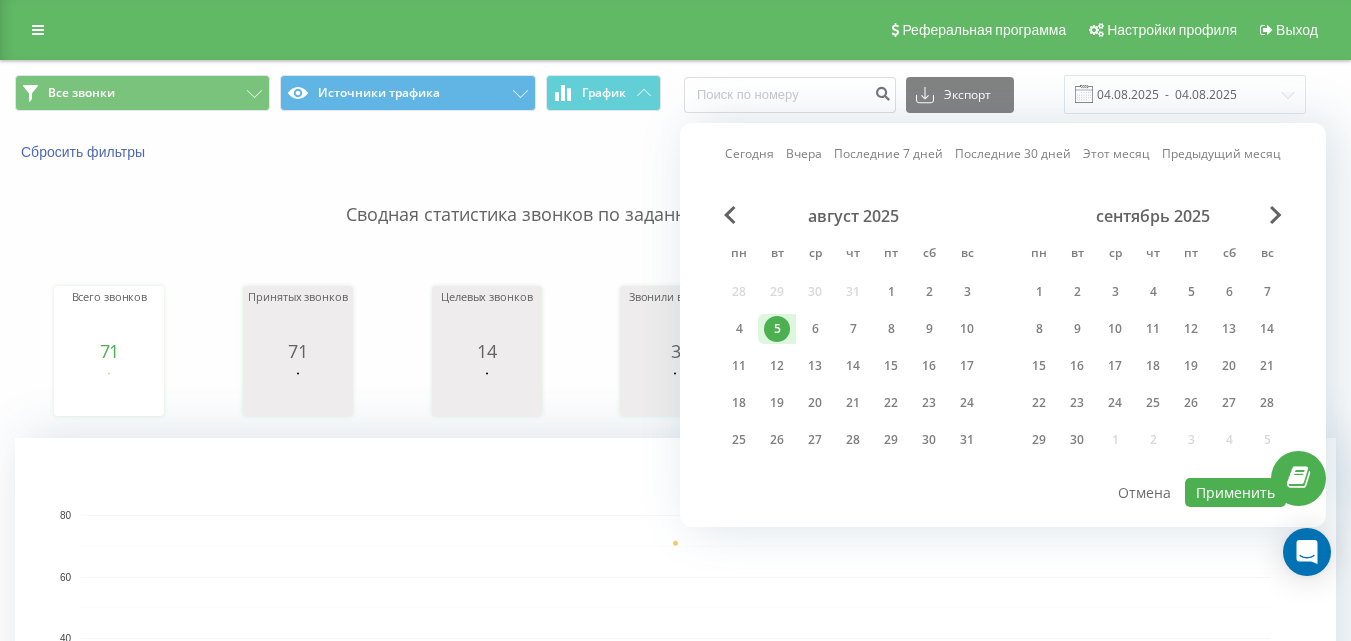 type on "05.08.2025  -  05.08.2025" 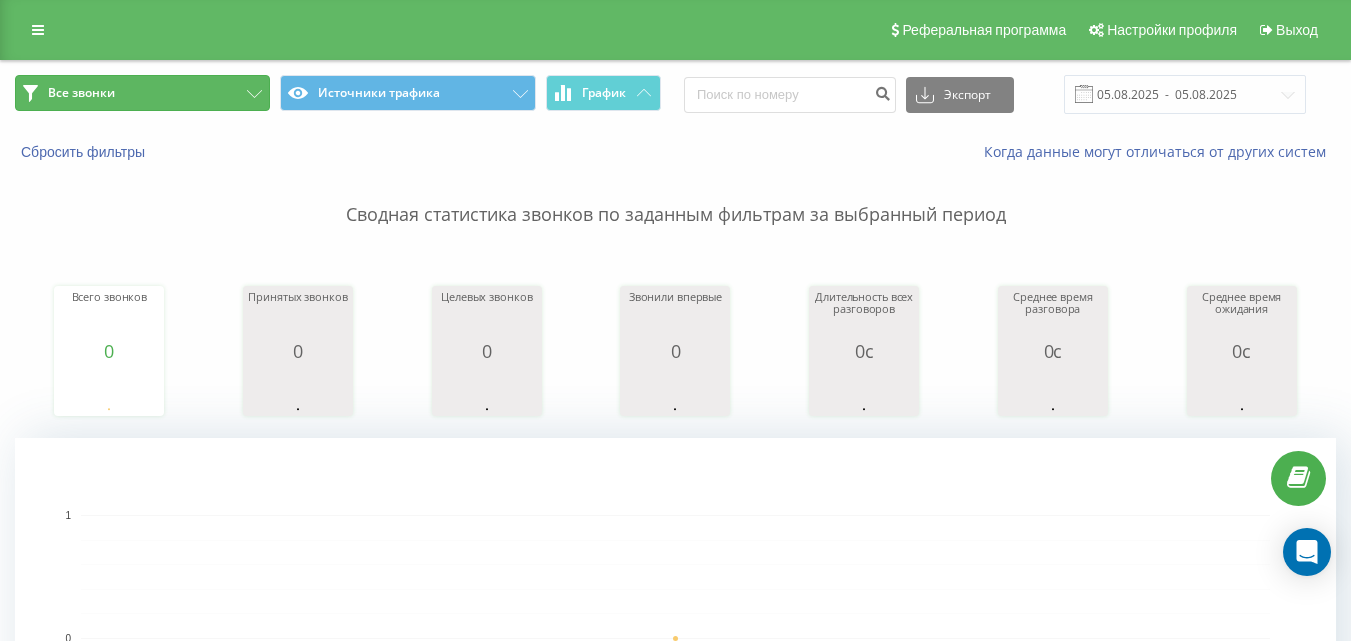 drag, startPoint x: 190, startPoint y: 92, endPoint x: 257, endPoint y: 154, distance: 91.28527 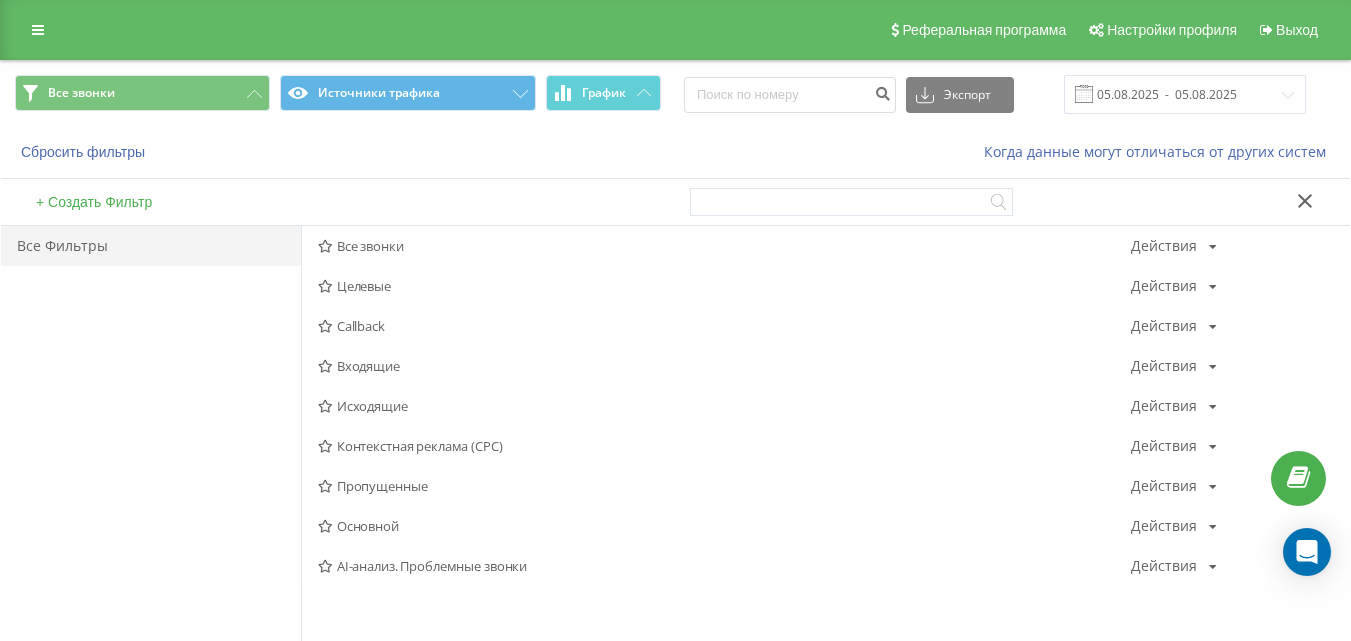 drag, startPoint x: 374, startPoint y: 365, endPoint x: 497, endPoint y: 75, distance: 315.00635 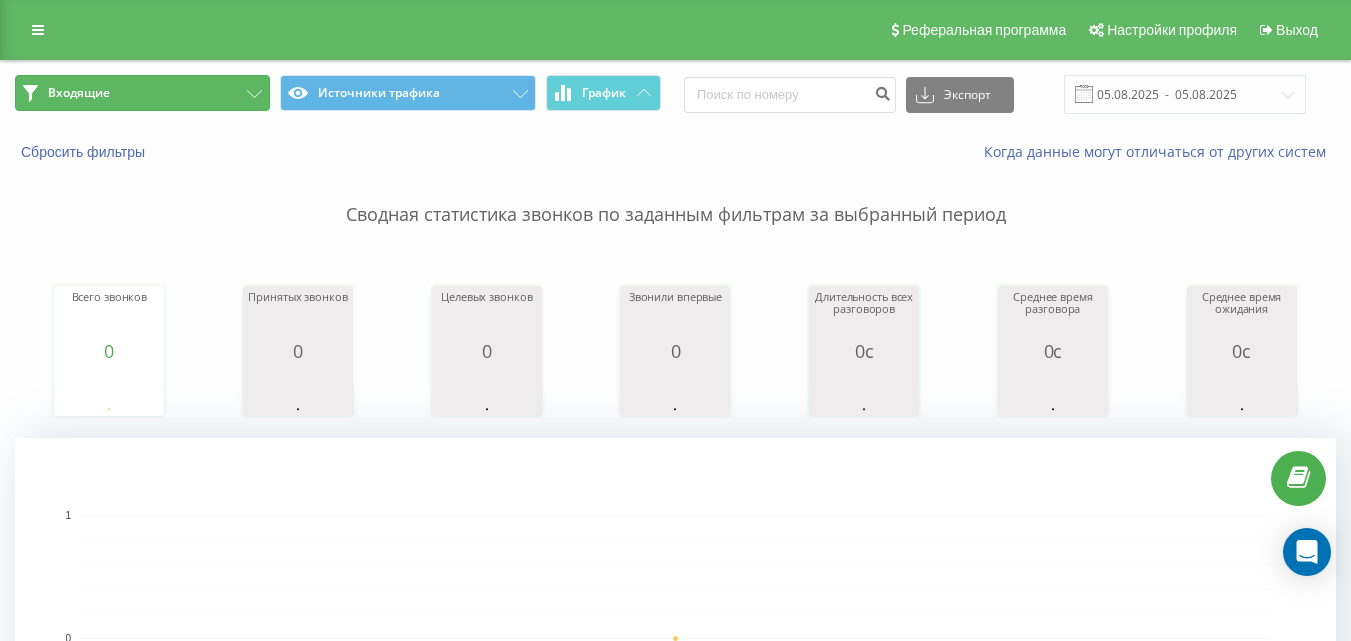 click on "Входящие" at bounding box center [142, 93] 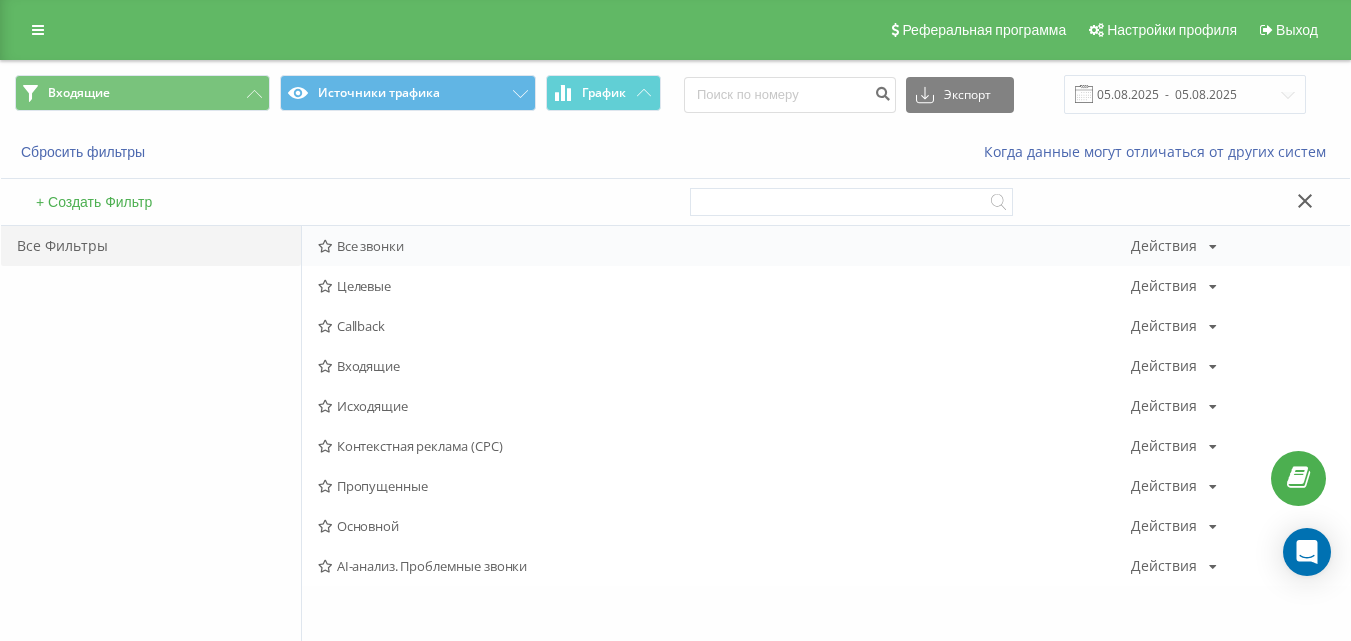click on "Все звонки" at bounding box center (724, 246) 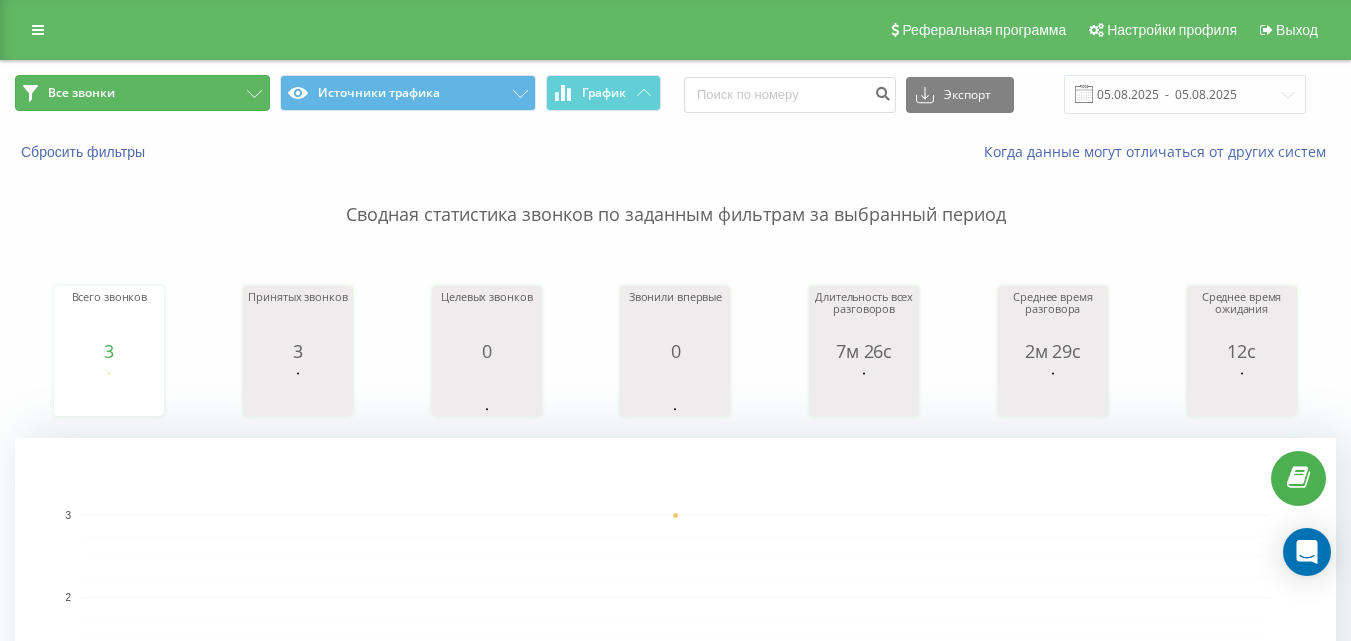click on "Все звонки" at bounding box center [142, 93] 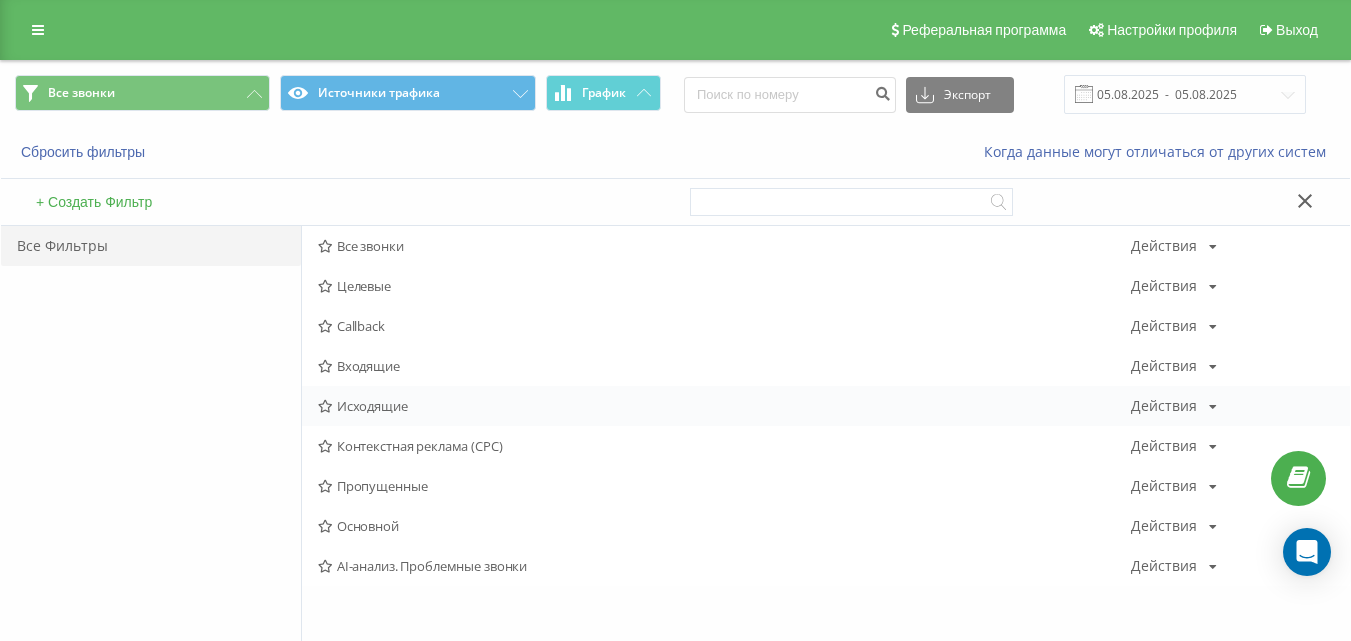 click on "Исходящие" at bounding box center (724, 406) 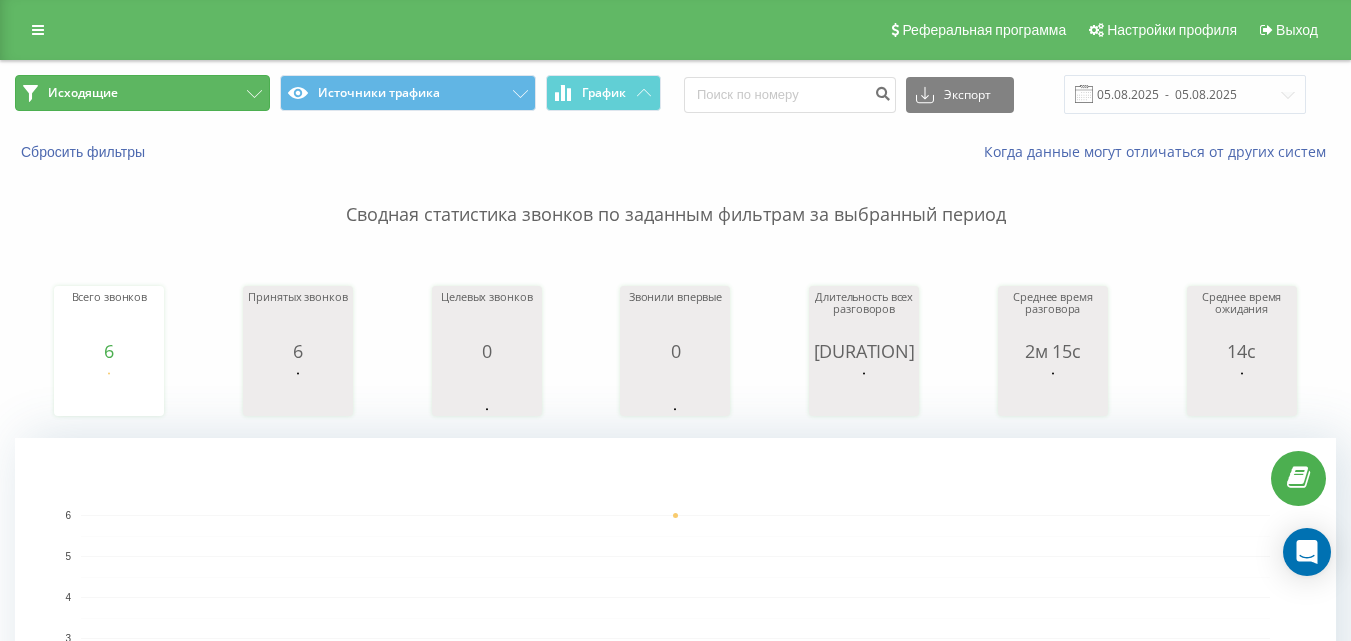click on "Исходящие" at bounding box center (142, 93) 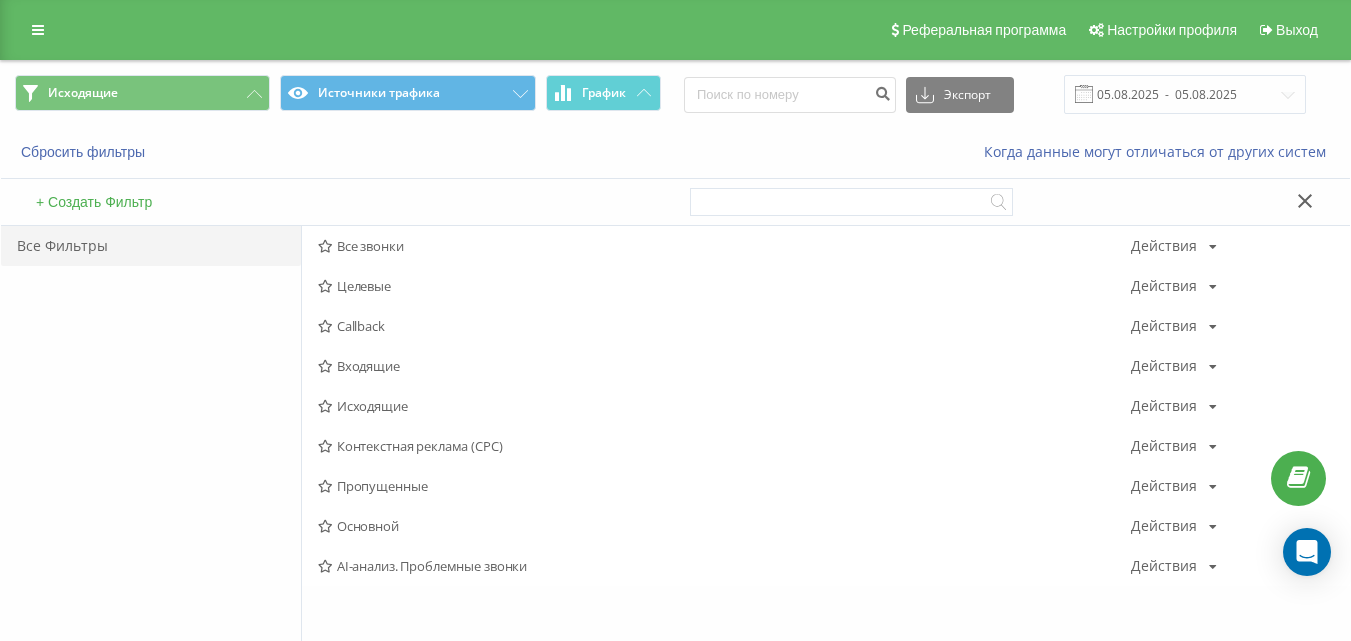 click on "Исходящие" at bounding box center [724, 406] 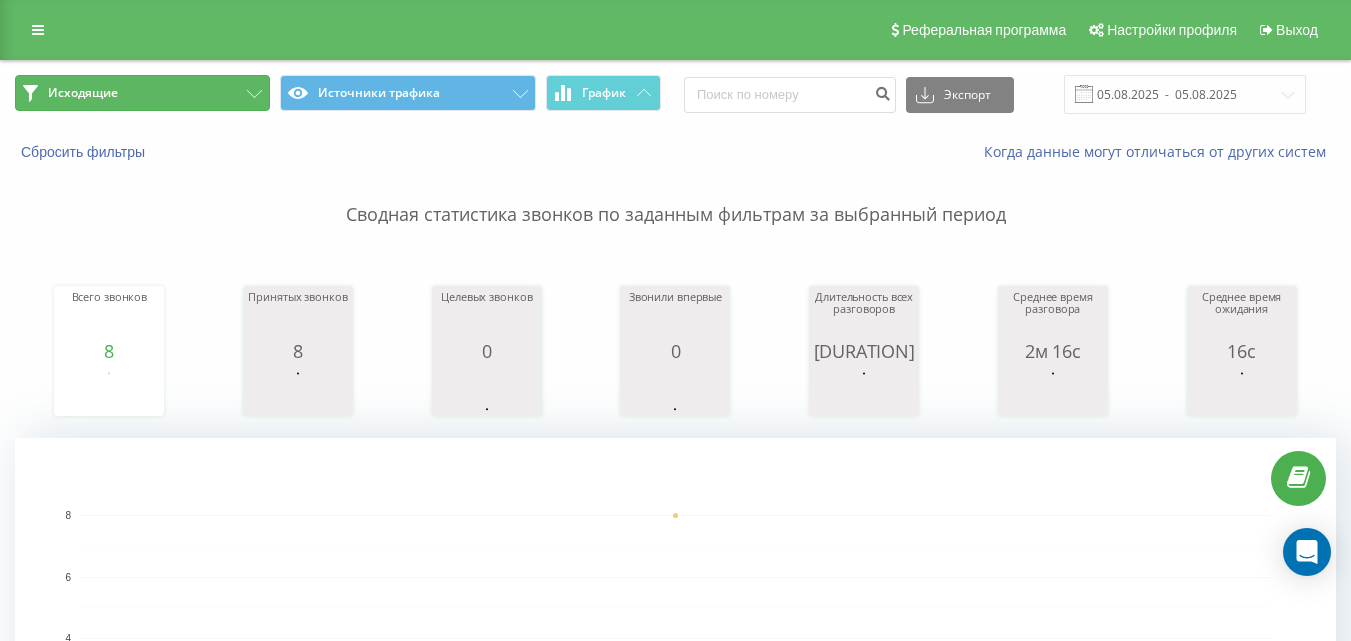 click on "Исходящие" at bounding box center (142, 93) 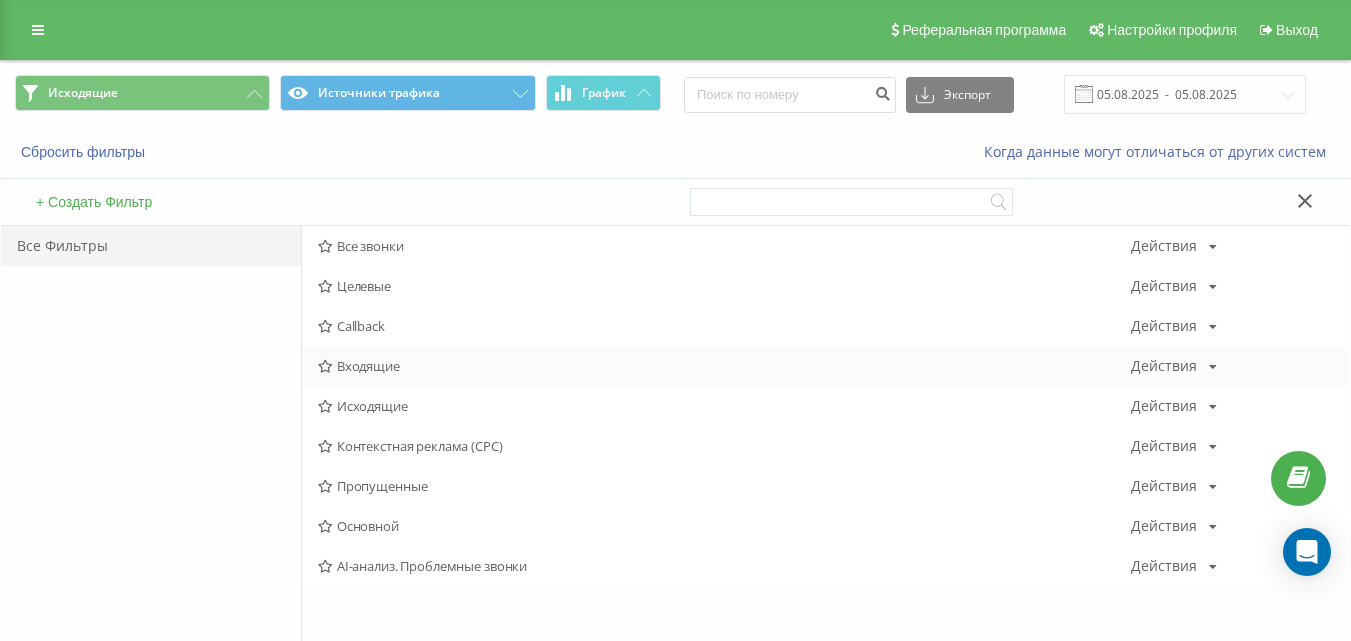 click on "Входящие Действия Редактировать Копировать Удалить По умолчанию Поделиться" at bounding box center (826, 366) 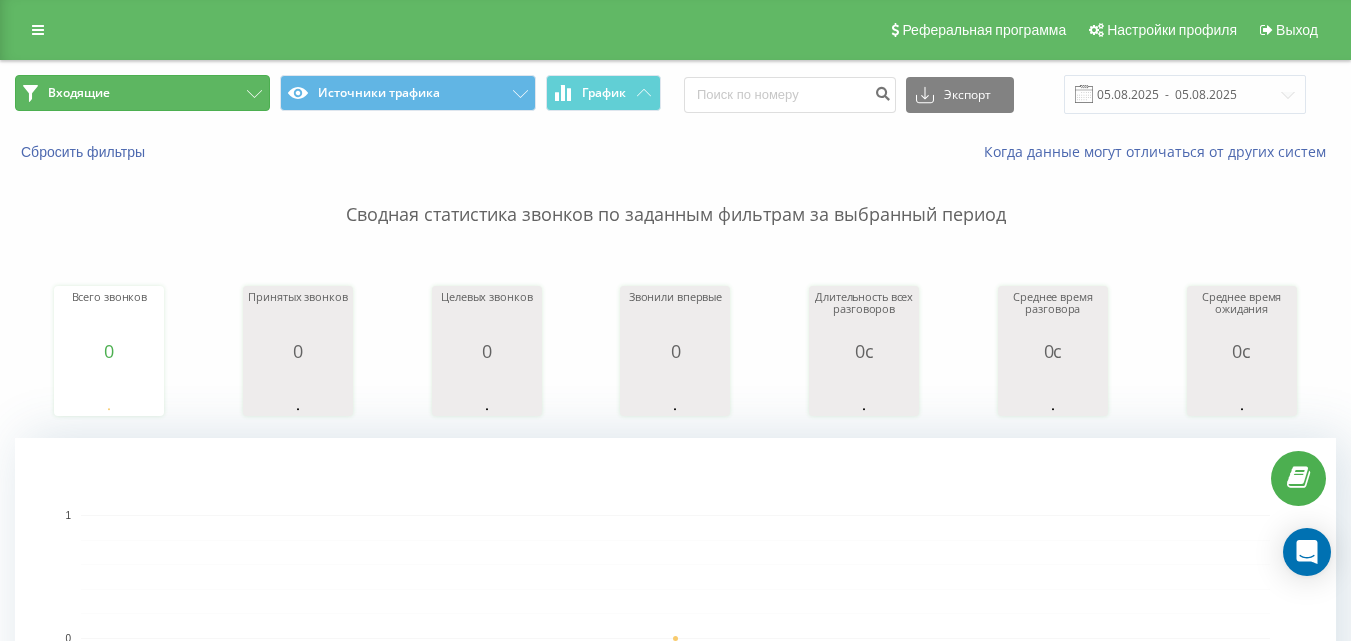click on "Входящие" at bounding box center (142, 93) 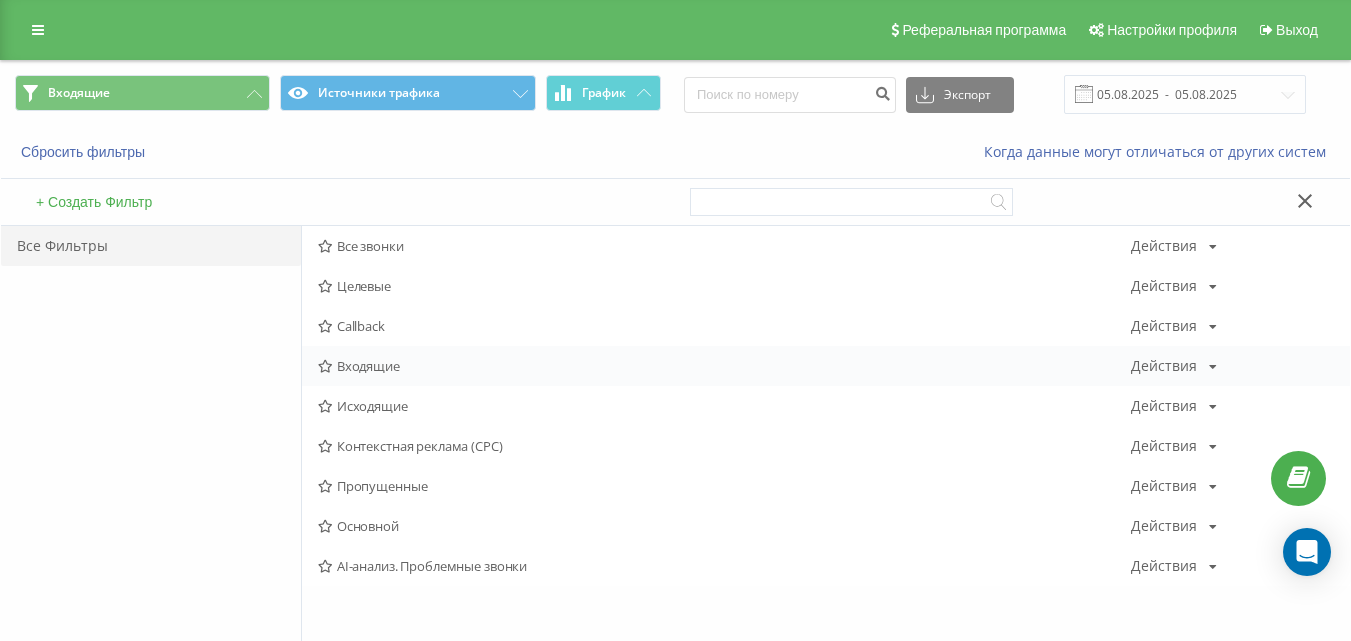 click on "Входящие" at bounding box center (724, 366) 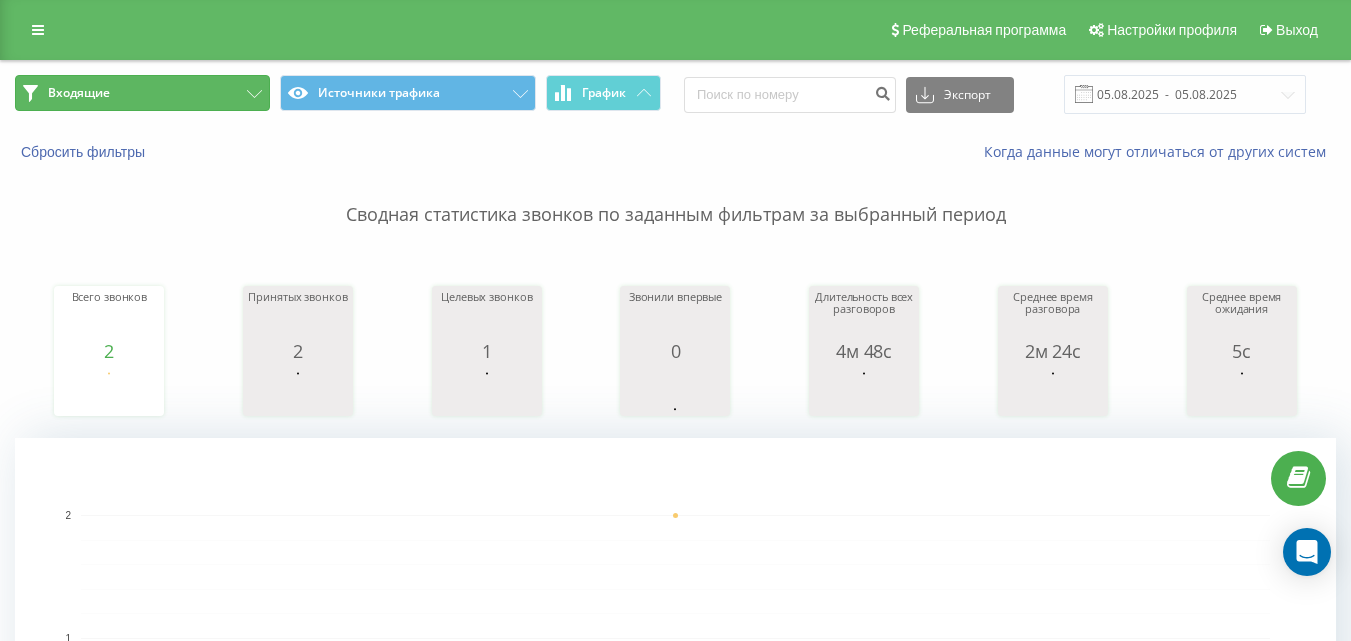 click on "Входящие" at bounding box center (142, 93) 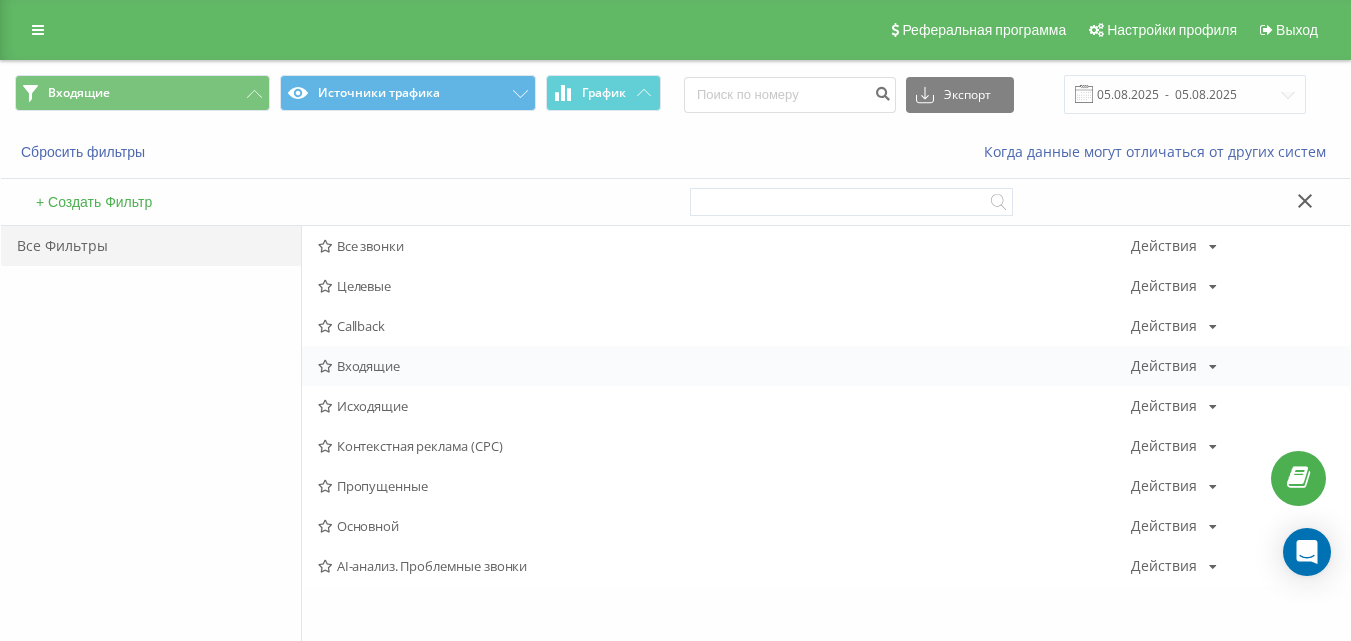 click on "Входящие" at bounding box center [724, 366] 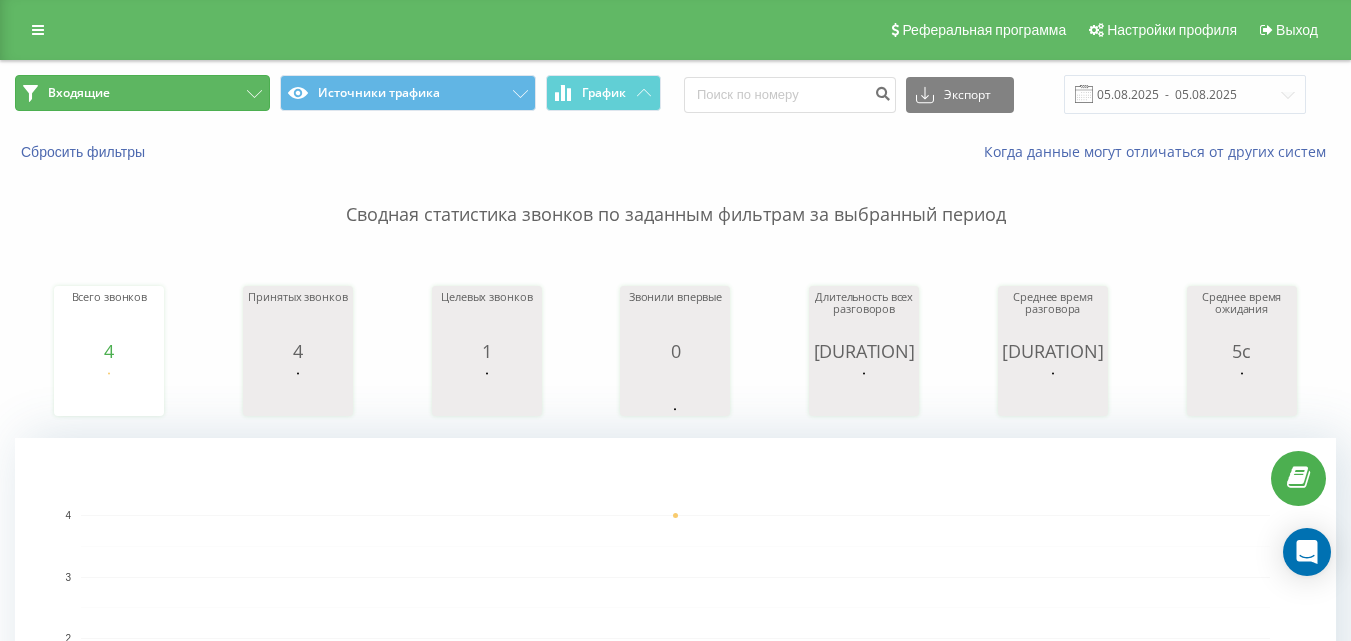 click on "Входящие" at bounding box center (142, 93) 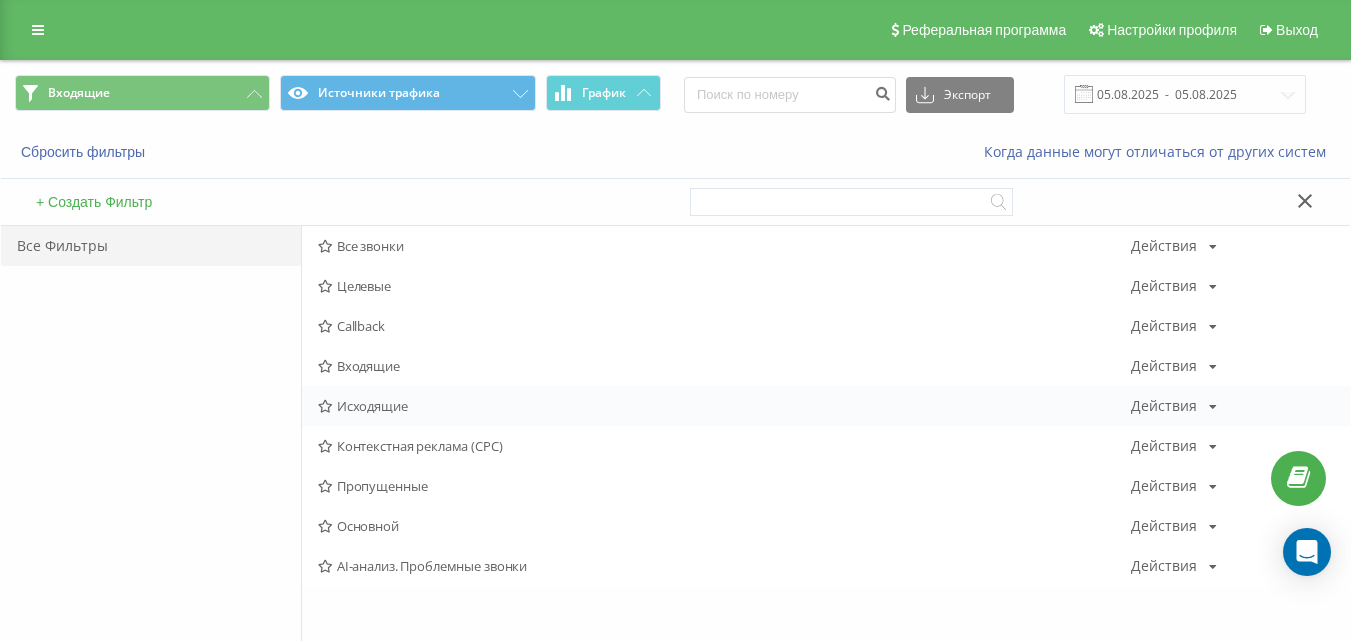 click on "Исходящие" at bounding box center (724, 406) 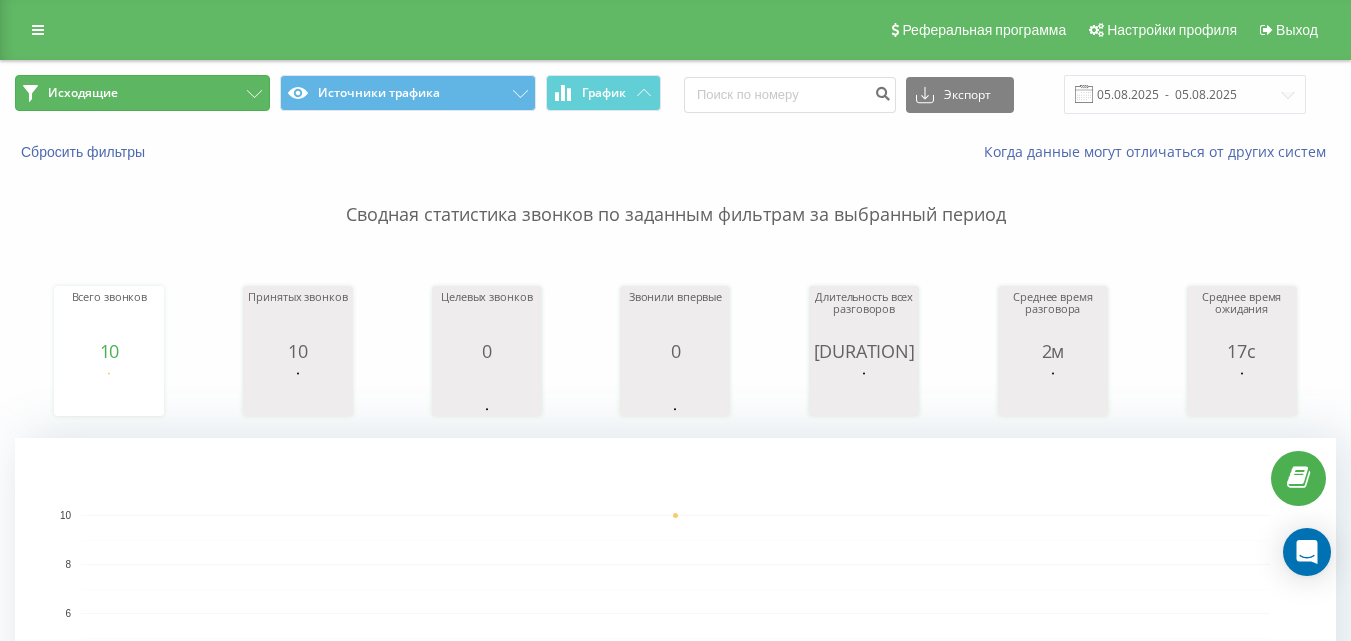 click on "Исходящие" at bounding box center [142, 93] 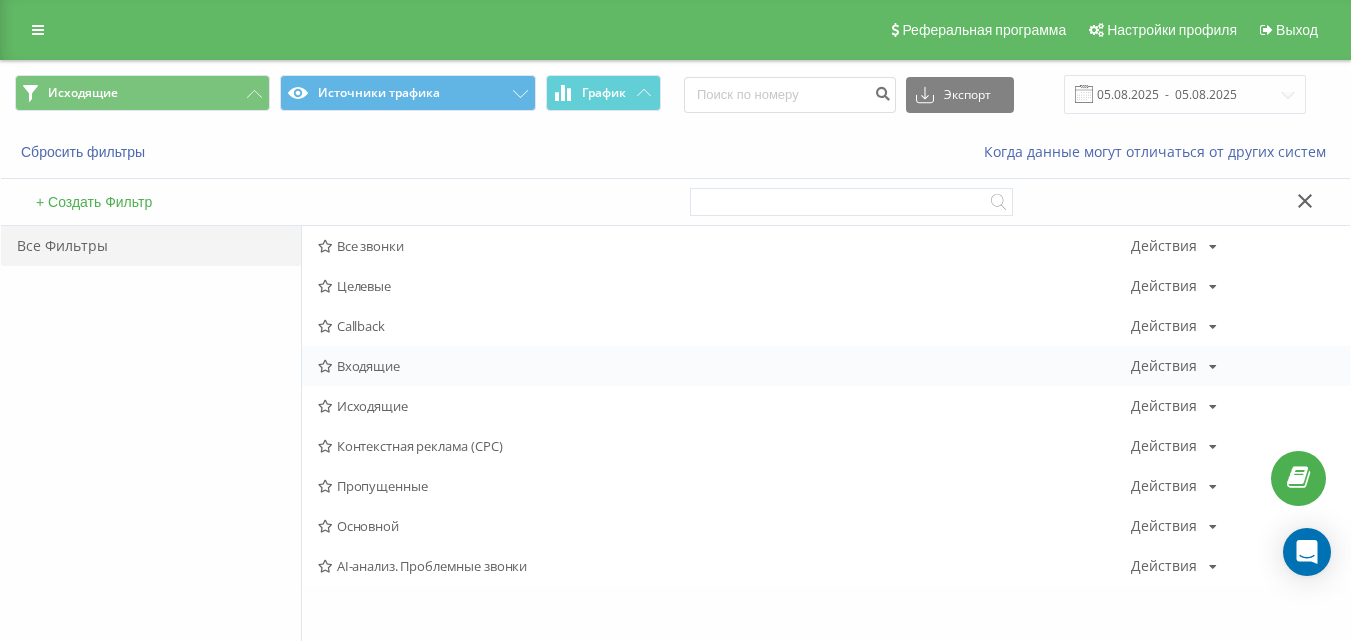 click on "Входящие" at bounding box center (724, 366) 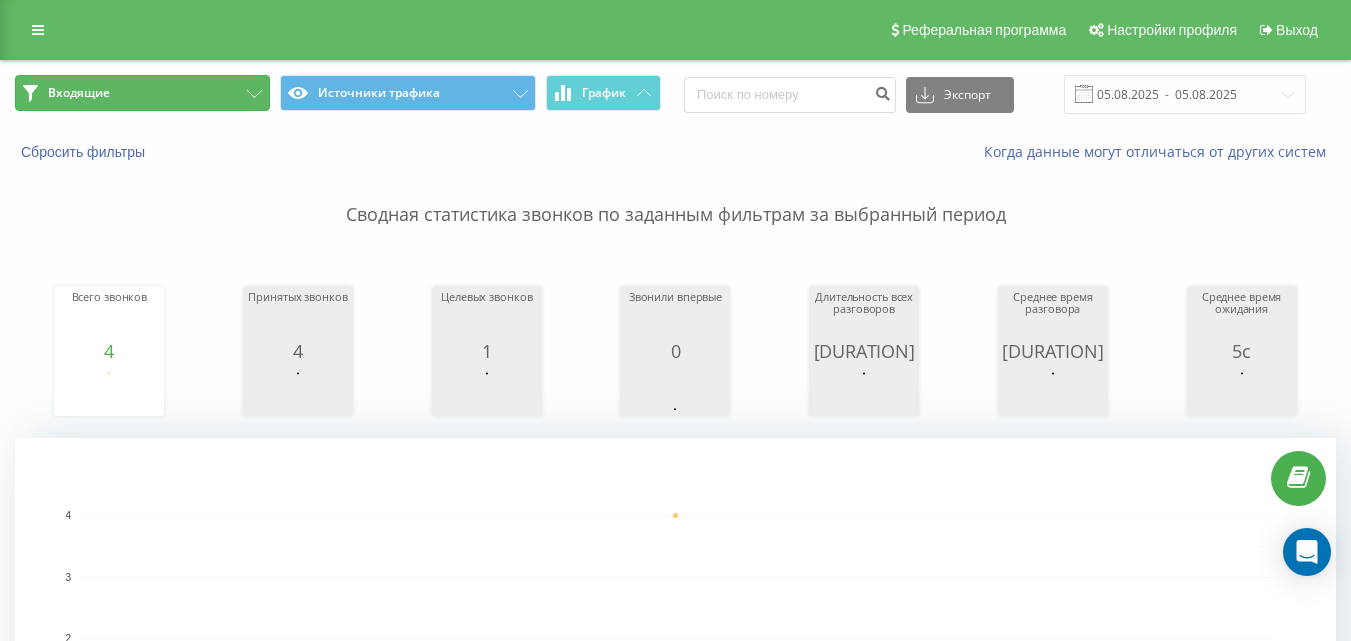click on "Входящие" at bounding box center [142, 93] 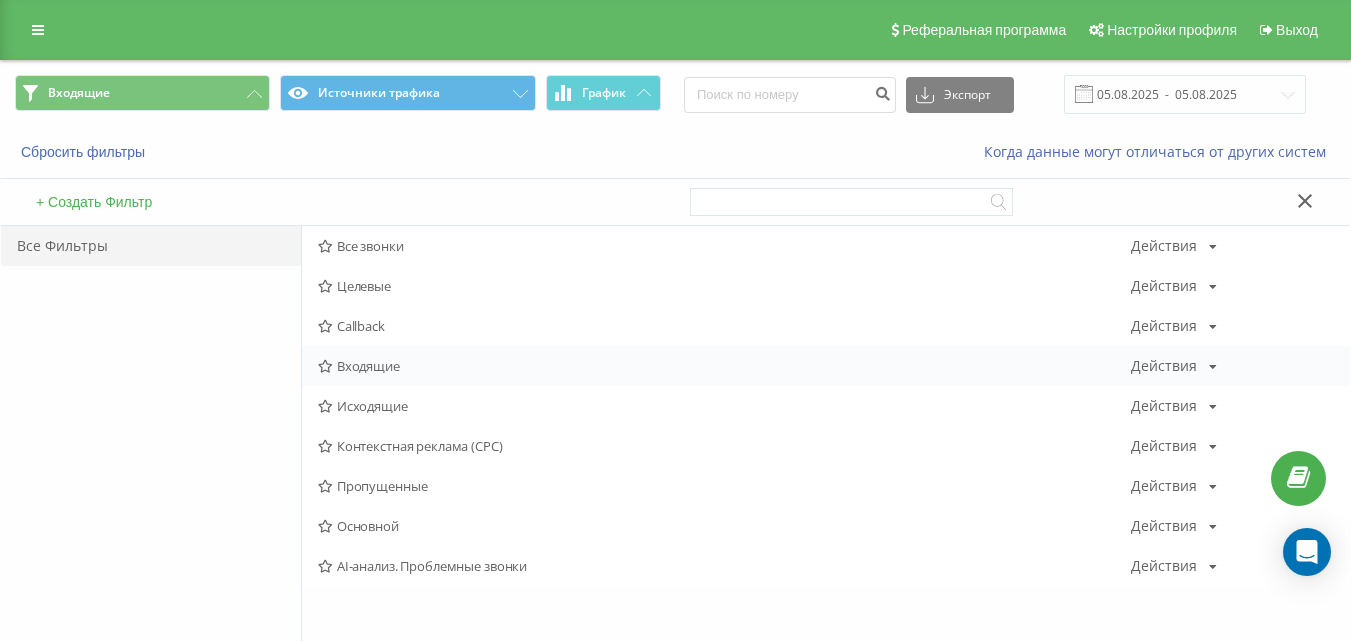 click on "Входящие" at bounding box center [724, 366] 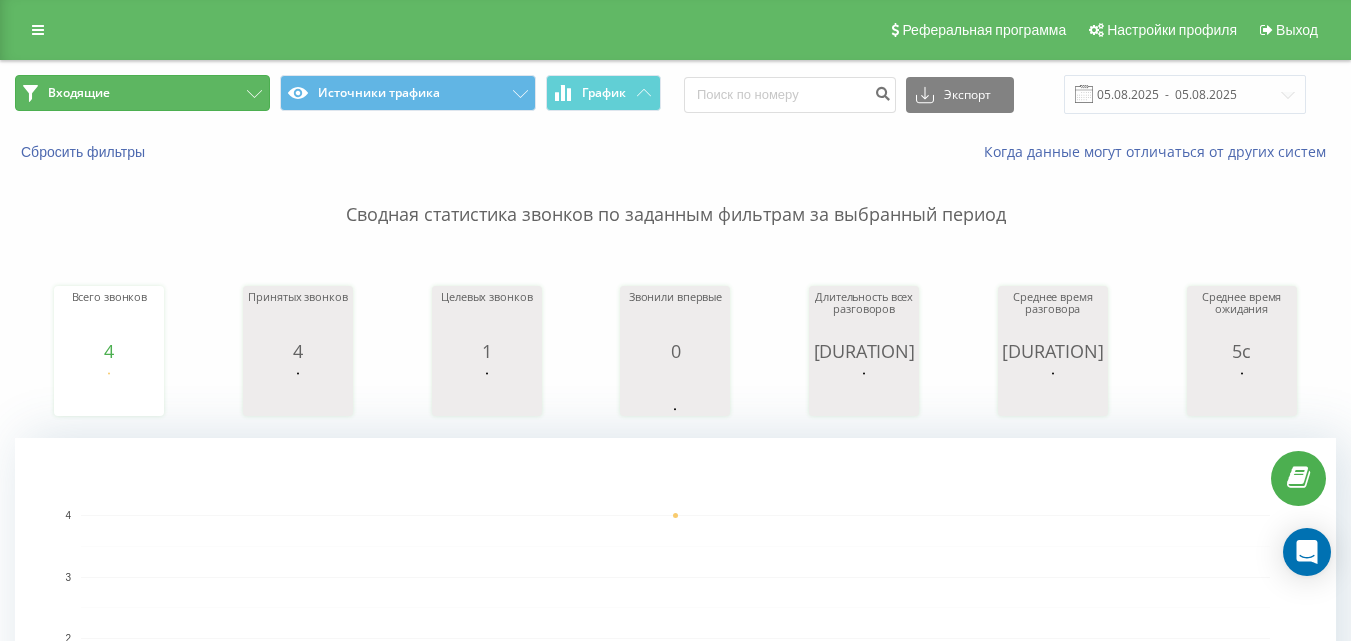 click on "Входящие" at bounding box center (142, 93) 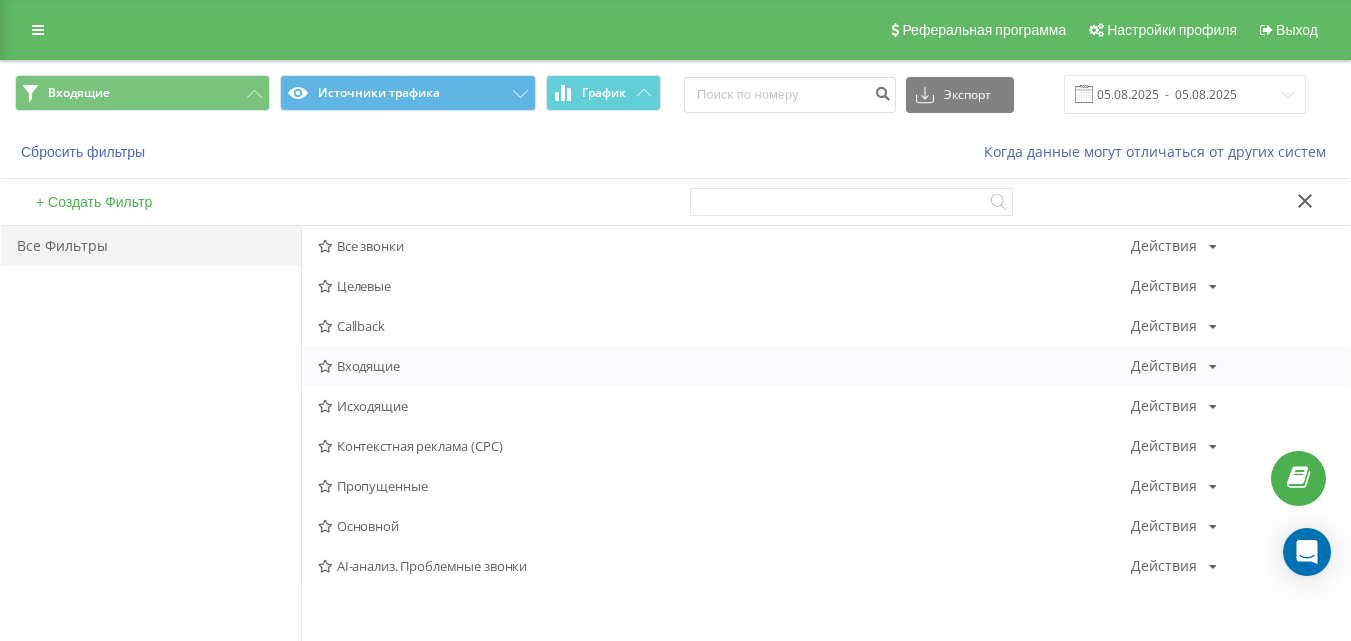 click on "Входящие" at bounding box center [724, 366] 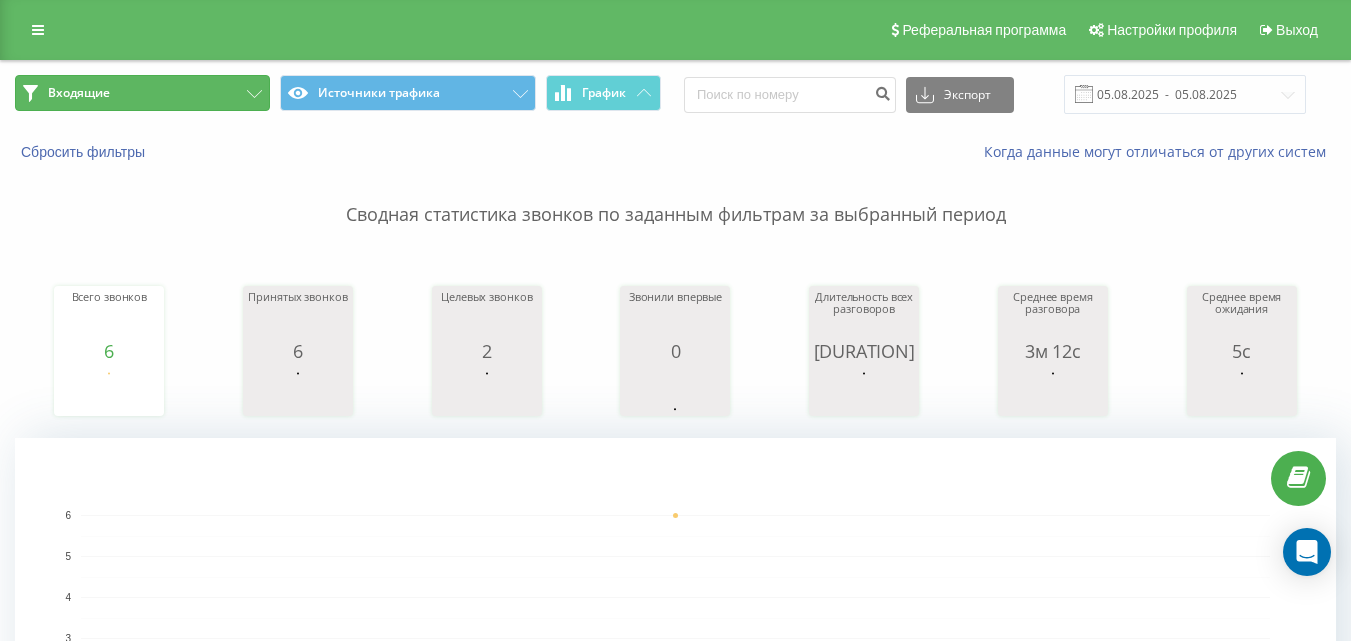 click on "Входящие" at bounding box center (142, 93) 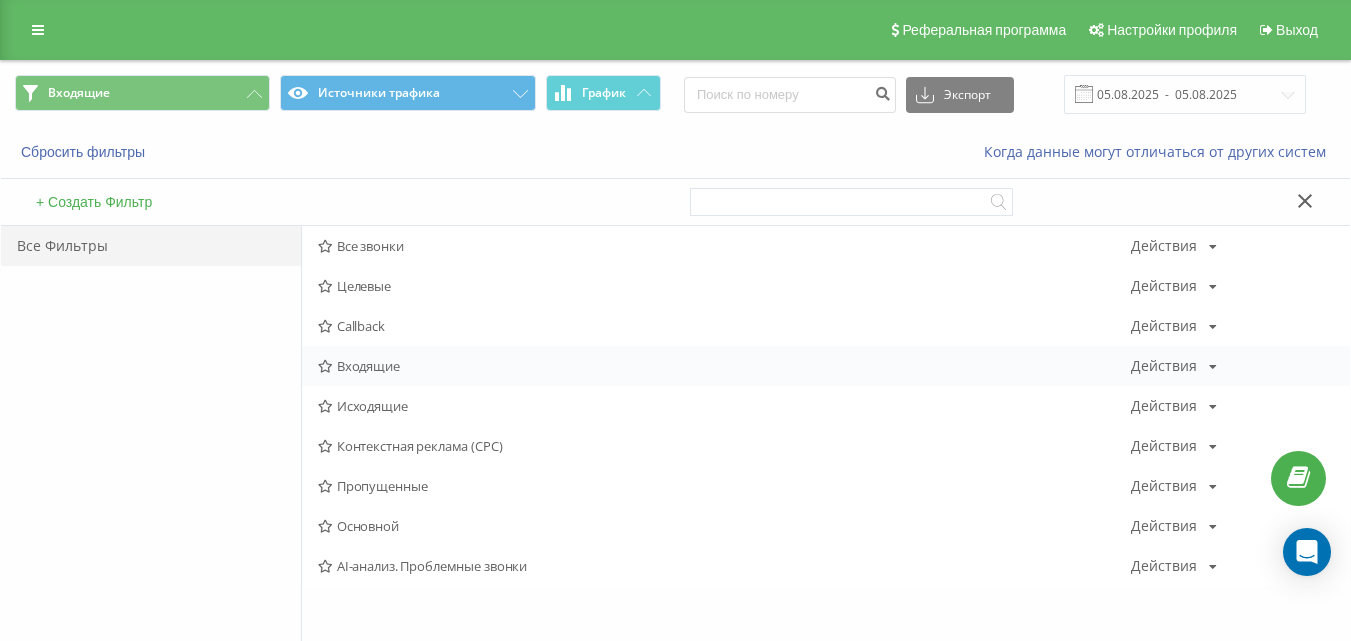 click on "Входящие" at bounding box center [724, 366] 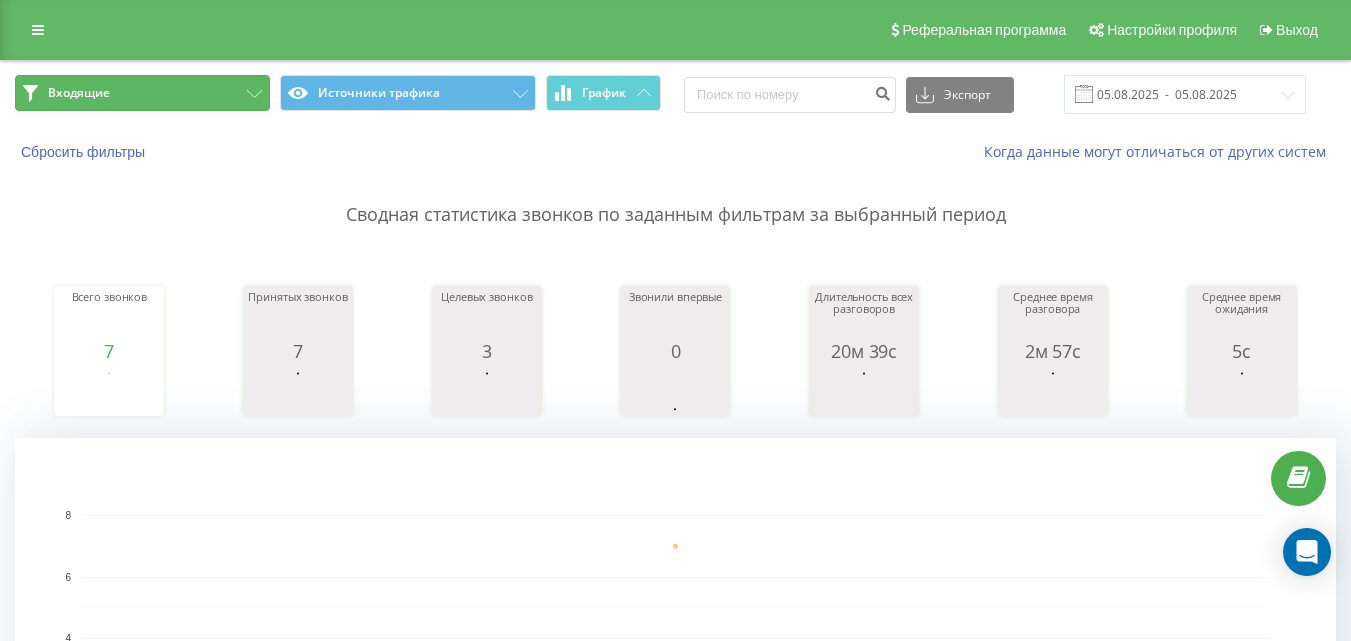 click on "Входящие" at bounding box center [142, 93] 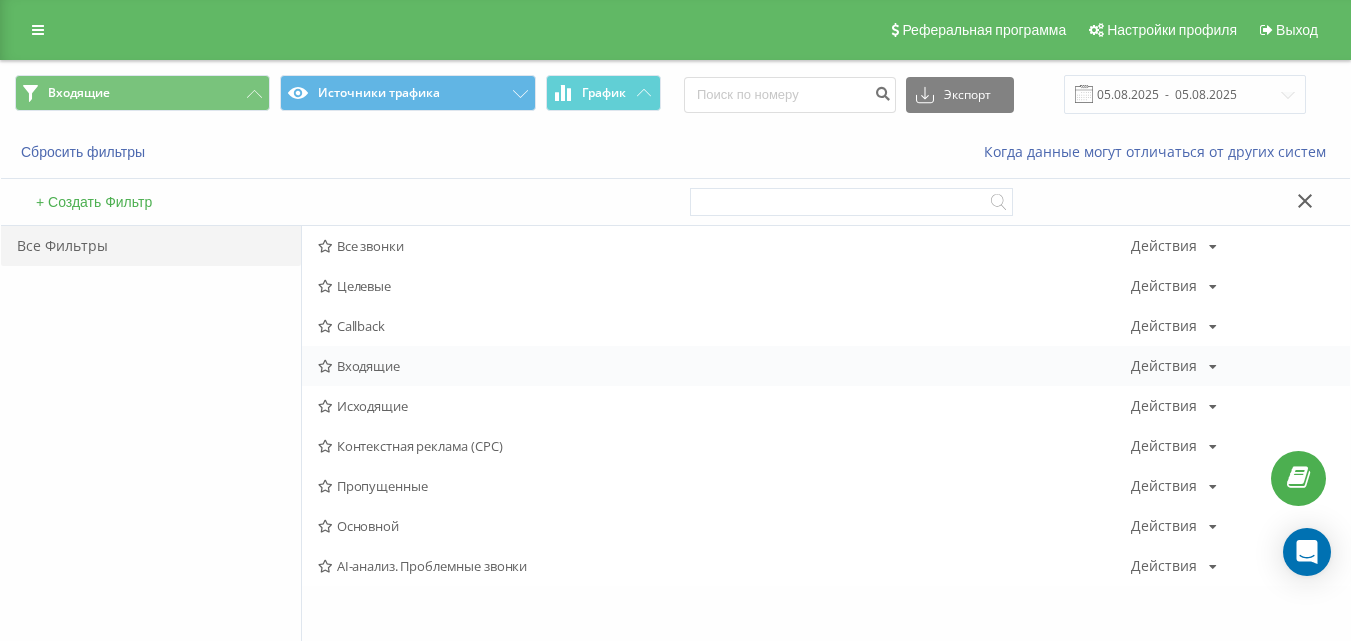 click on "Входящие Действия Редактировать Копировать Удалить По умолчанию Поделиться" at bounding box center [826, 366] 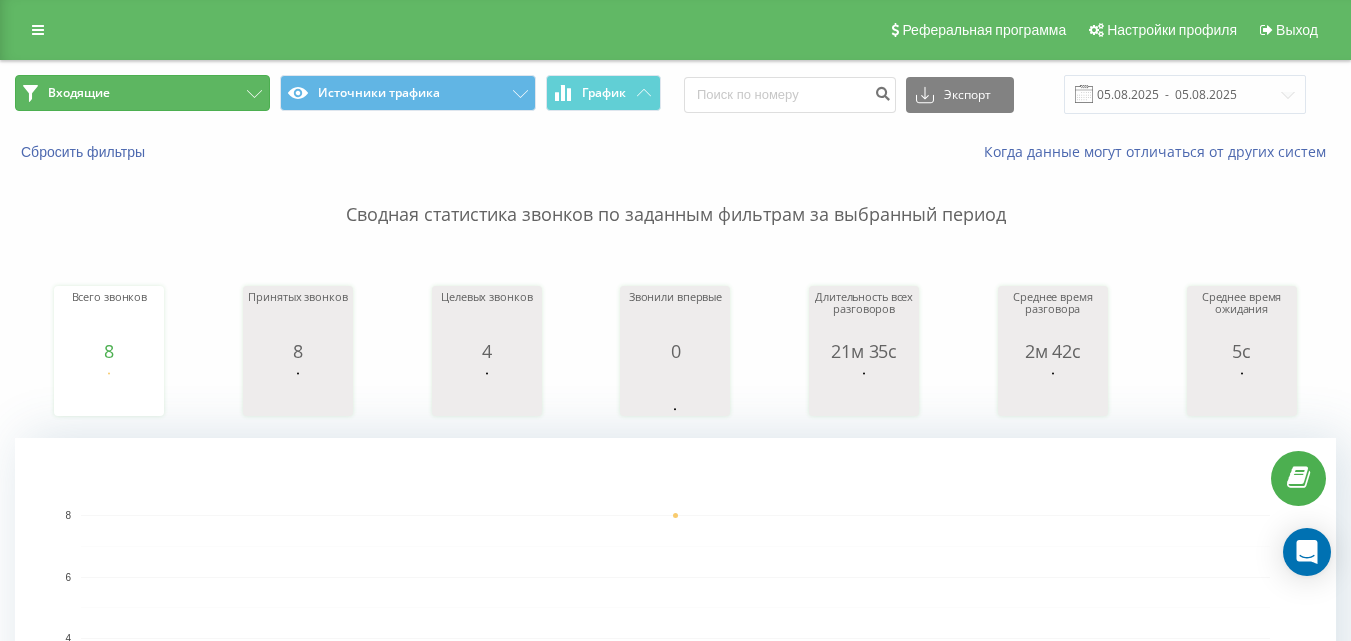 click on "Входящие" at bounding box center (142, 93) 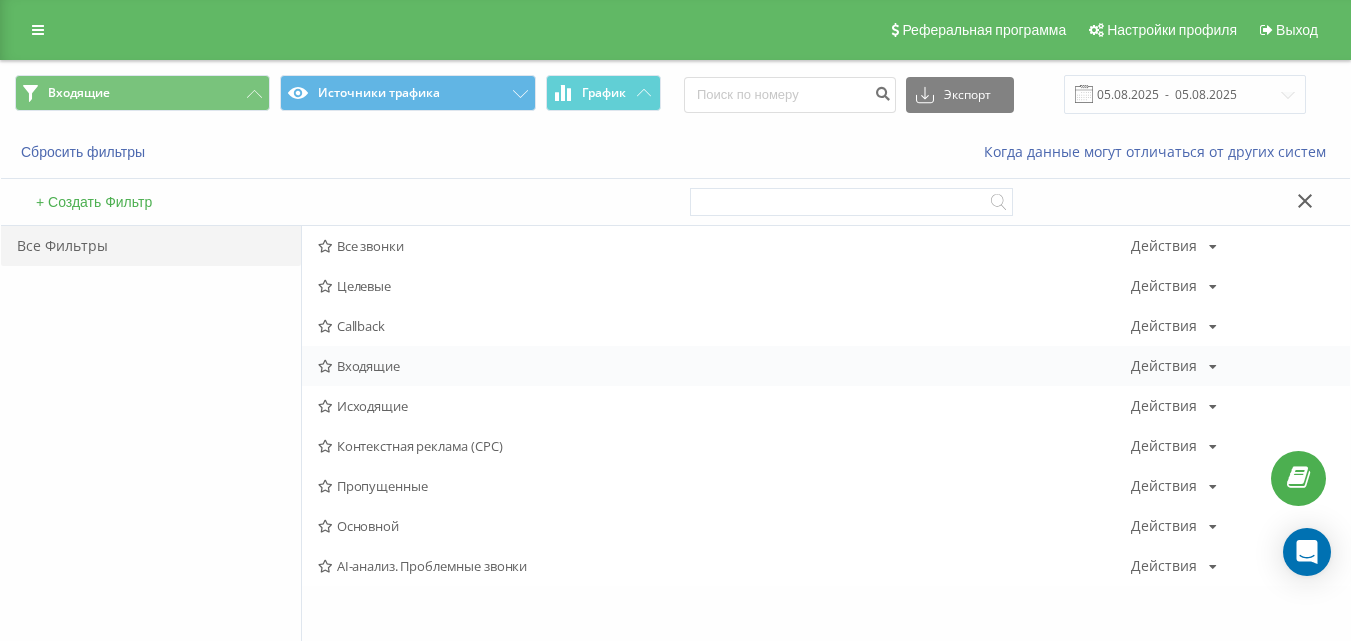 click on "Входящие" at bounding box center (724, 366) 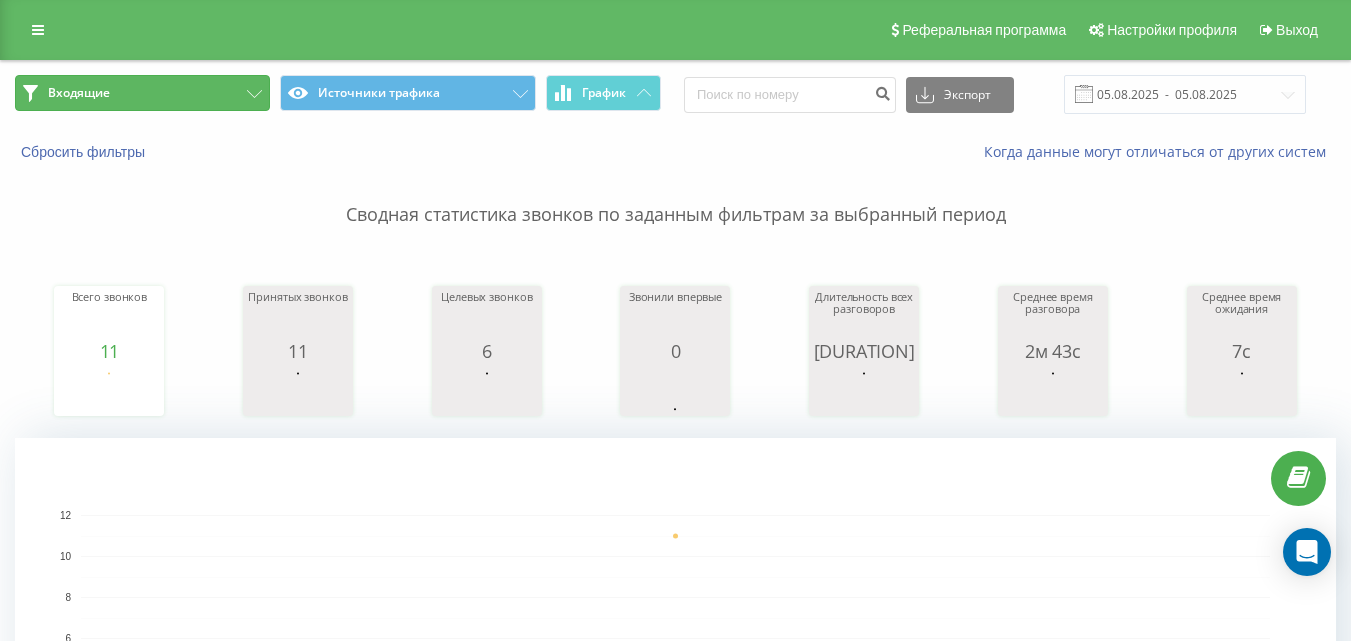 click on "Входящие" at bounding box center [142, 93] 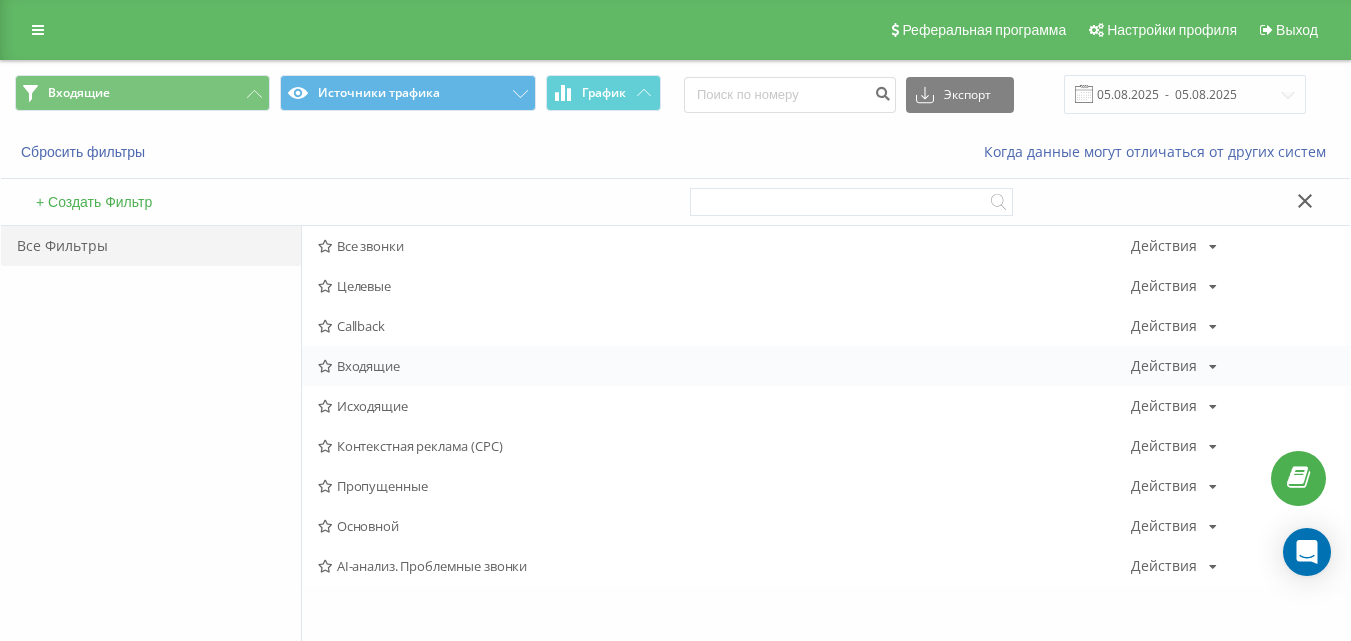 click on "Входящие" at bounding box center (724, 366) 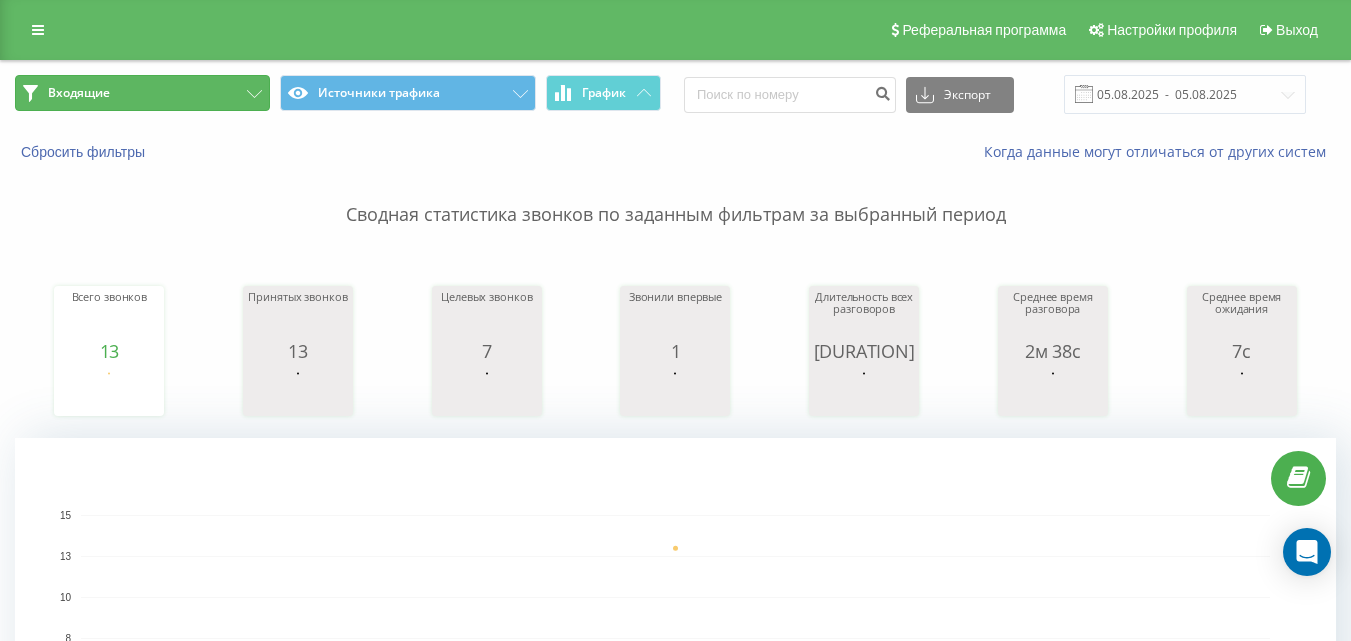 click on "Входящие" at bounding box center [142, 93] 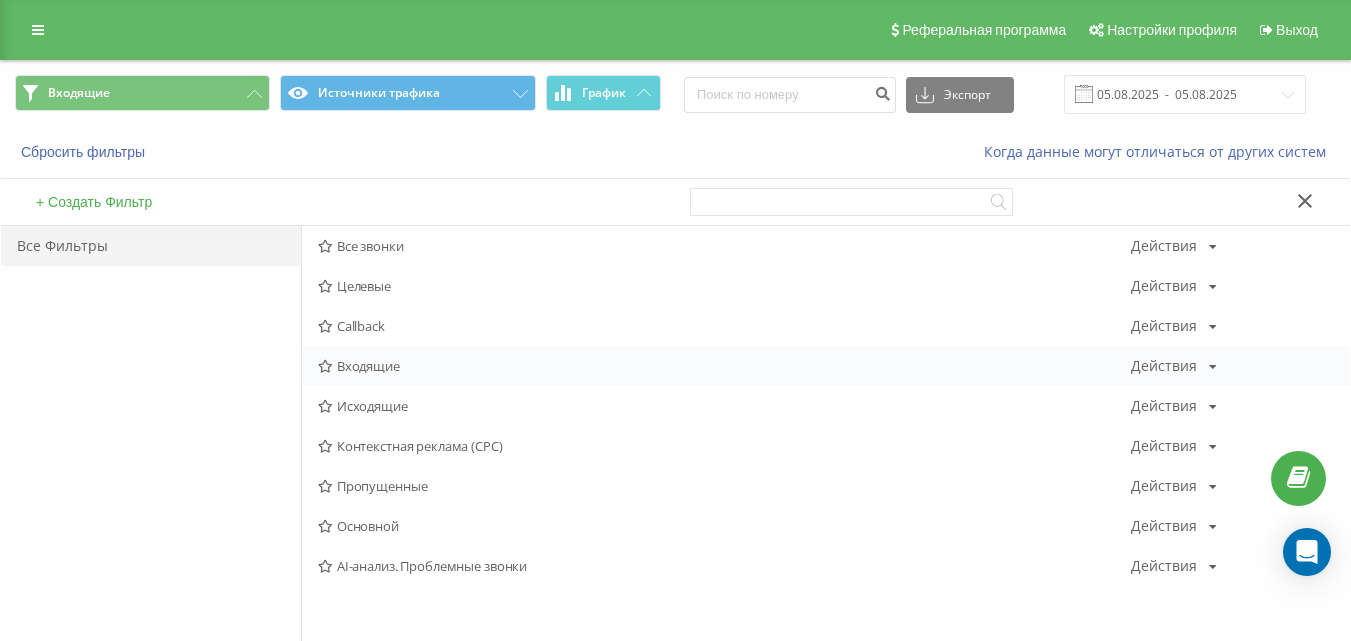 click on "Входящие Действия Редактировать Копировать Удалить По умолчанию Поделиться" at bounding box center (826, 366) 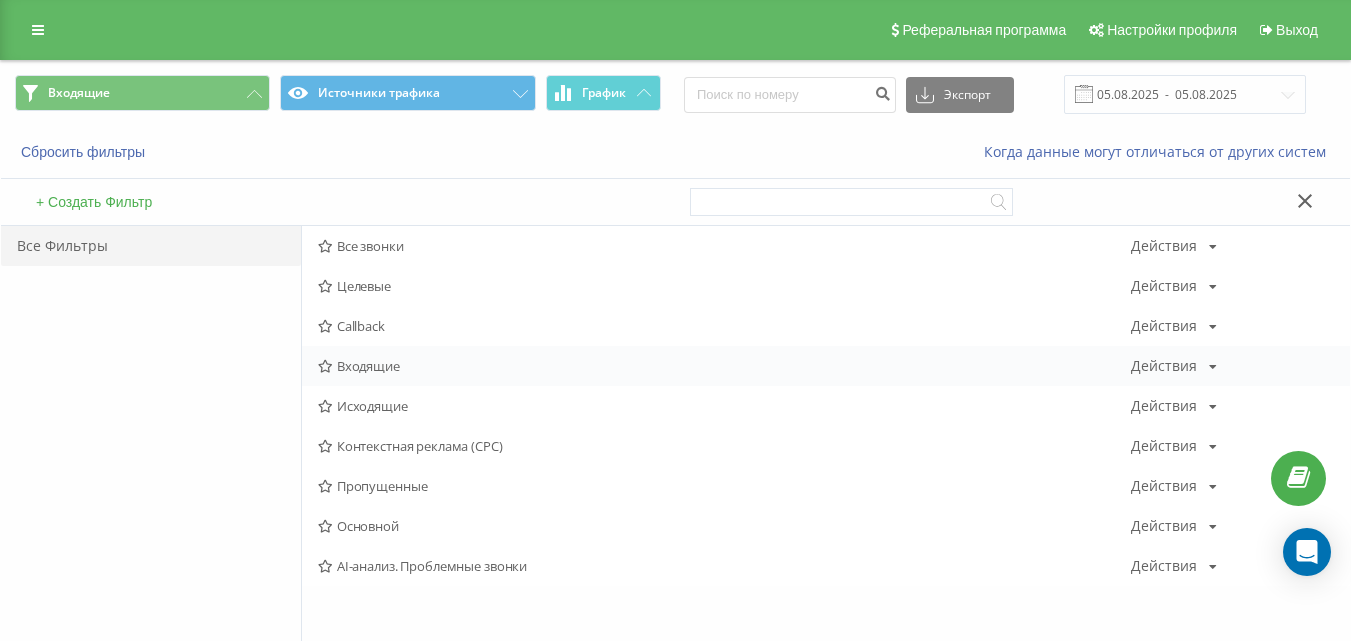 click on "Входящие" at bounding box center (724, 366) 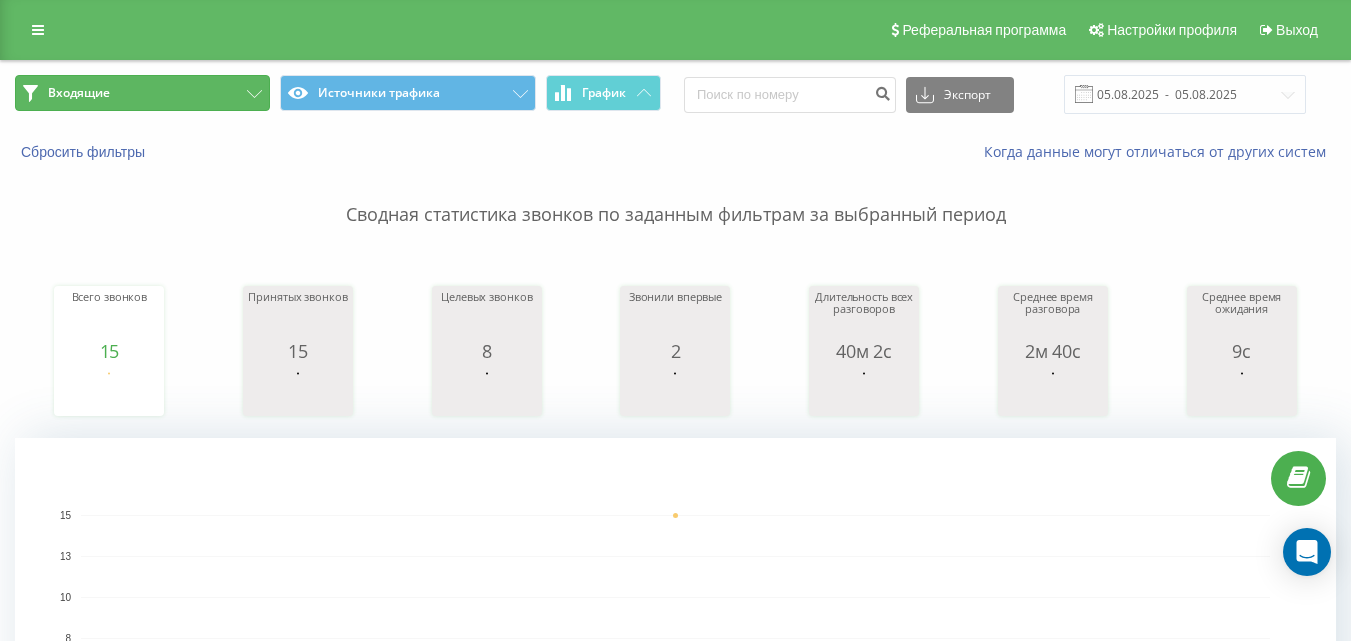 click on "Входящие" at bounding box center (142, 93) 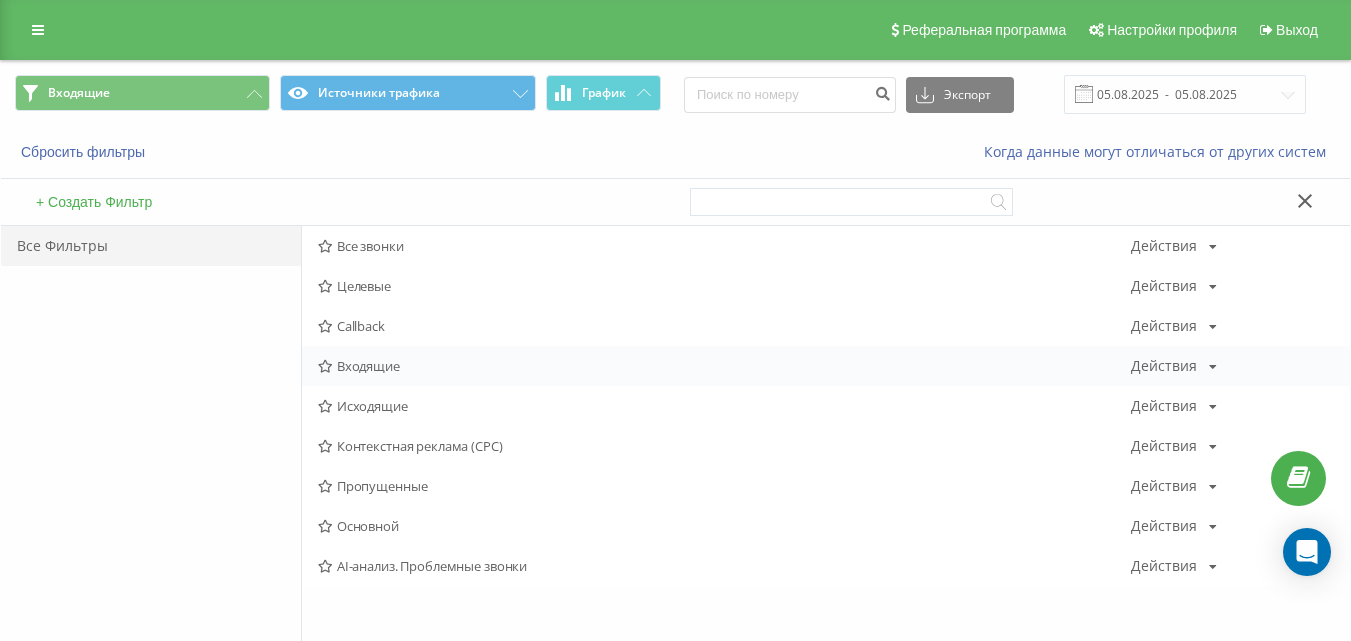 click on "Входящие" at bounding box center (724, 366) 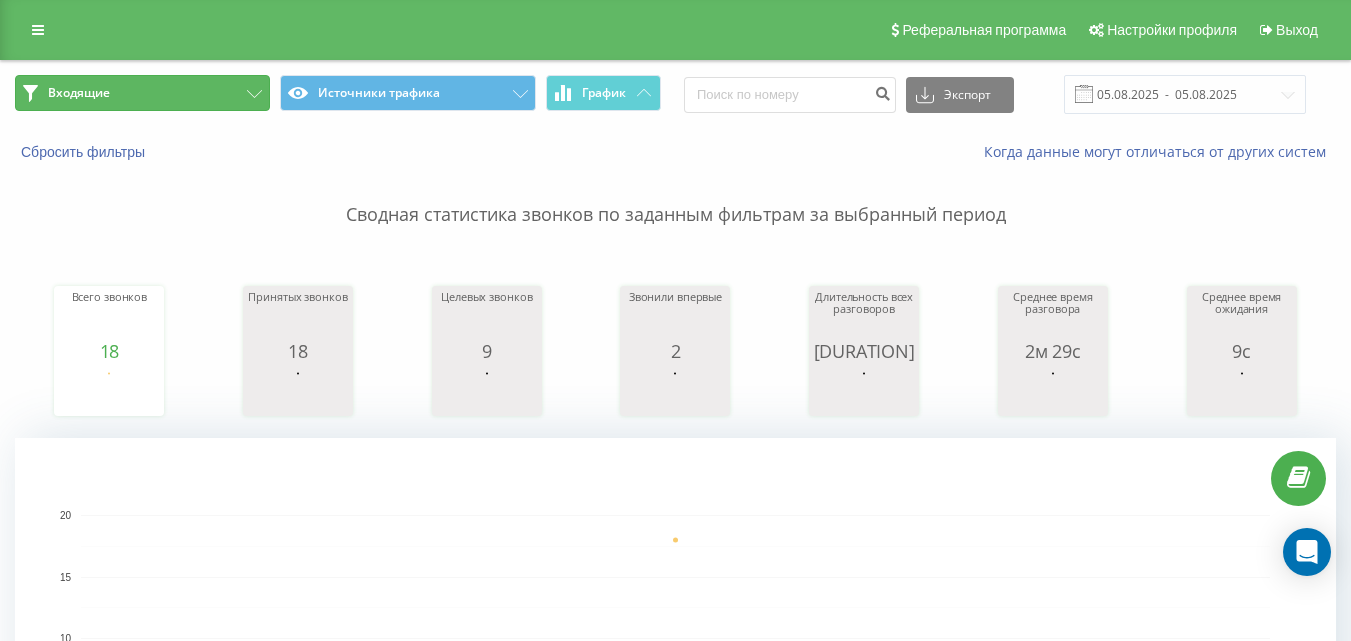 click on "Входящие" at bounding box center [142, 93] 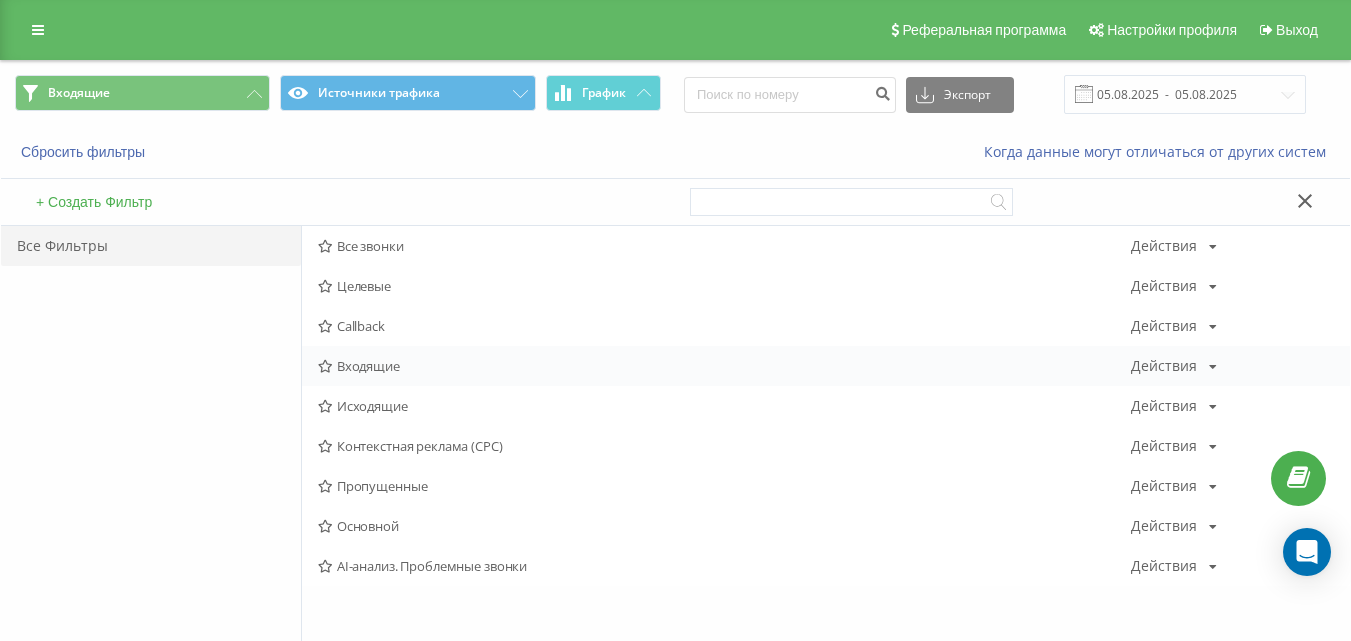 click on "Входящие Действия Редактировать Копировать Удалить По умолчанию Поделиться" at bounding box center [826, 366] 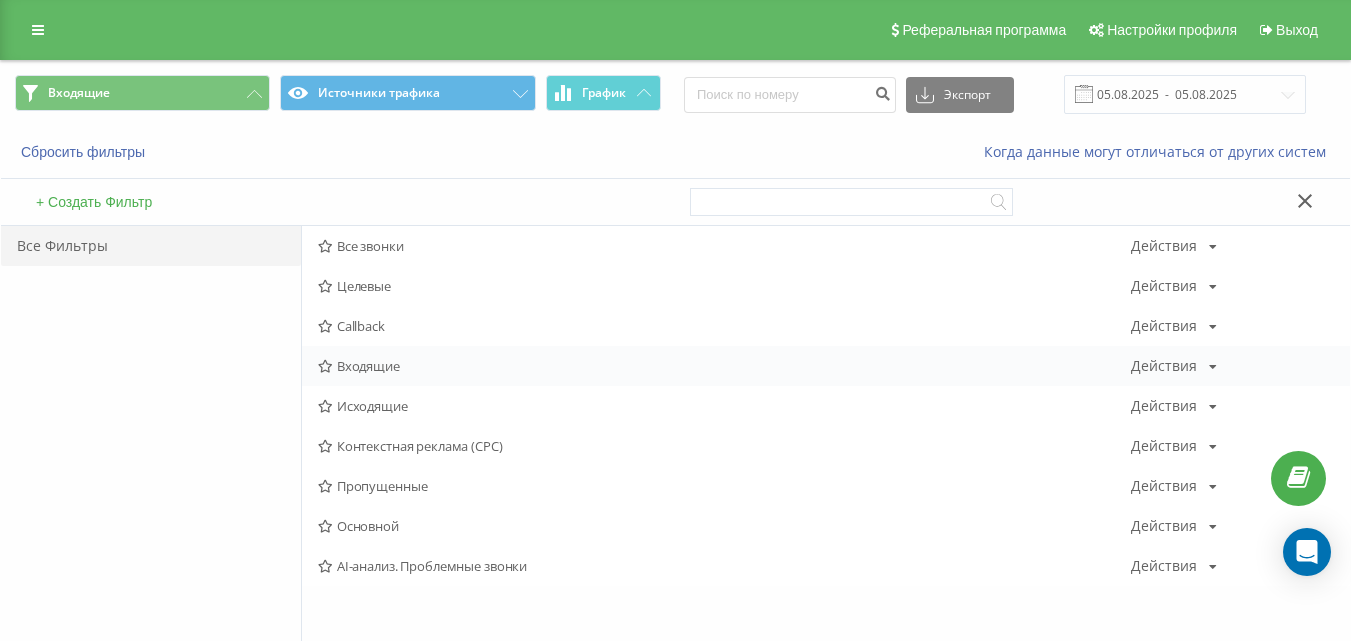 click on "Входящие Действия Редактировать Копировать Удалить По умолчанию Поделиться" at bounding box center [826, 366] 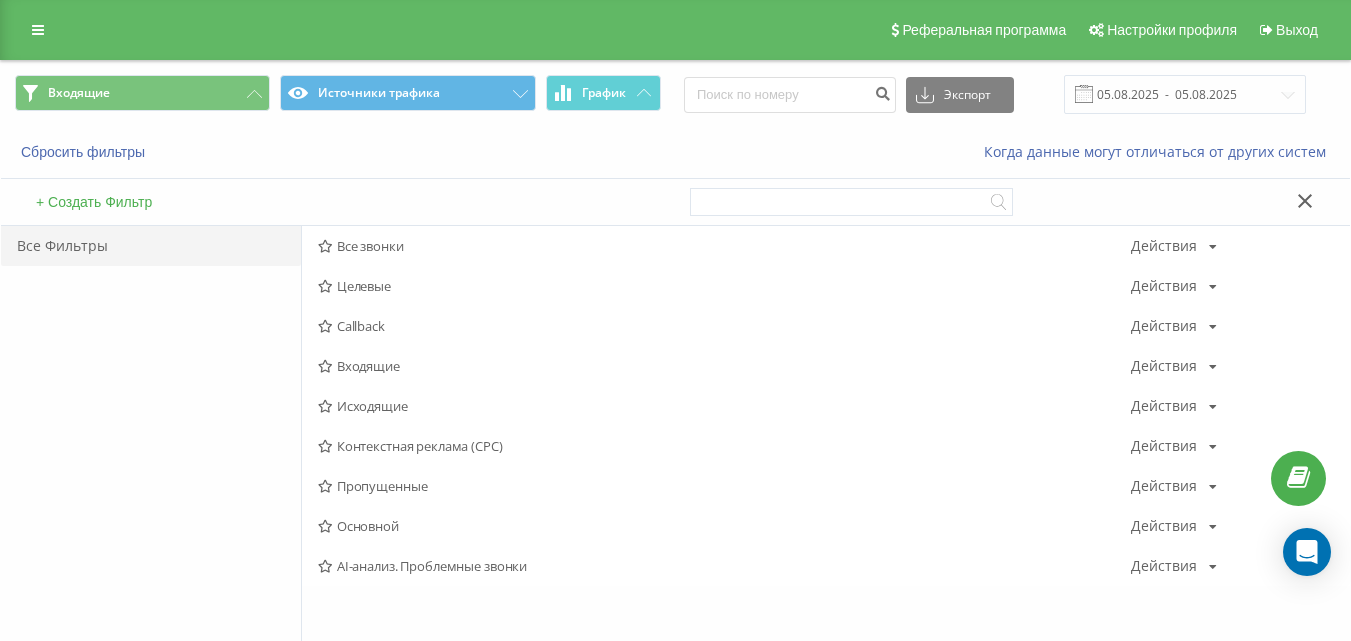 click on "Входящие" at bounding box center (724, 366) 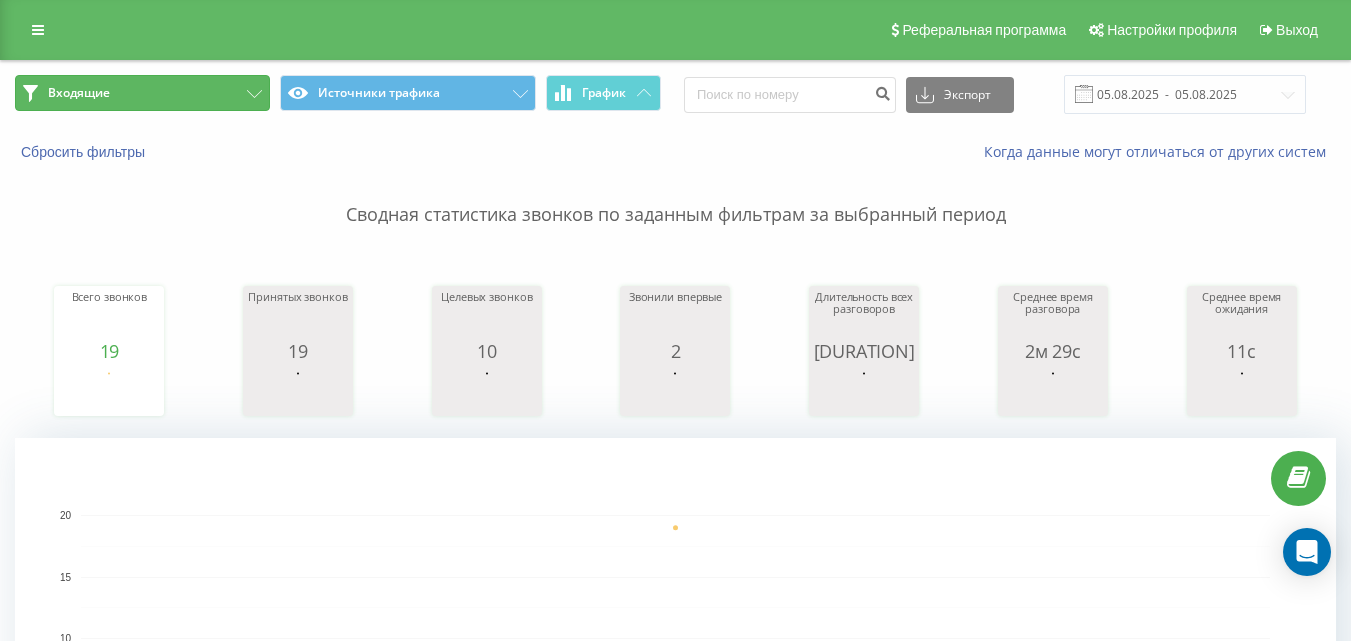click on "Входящие" at bounding box center (142, 93) 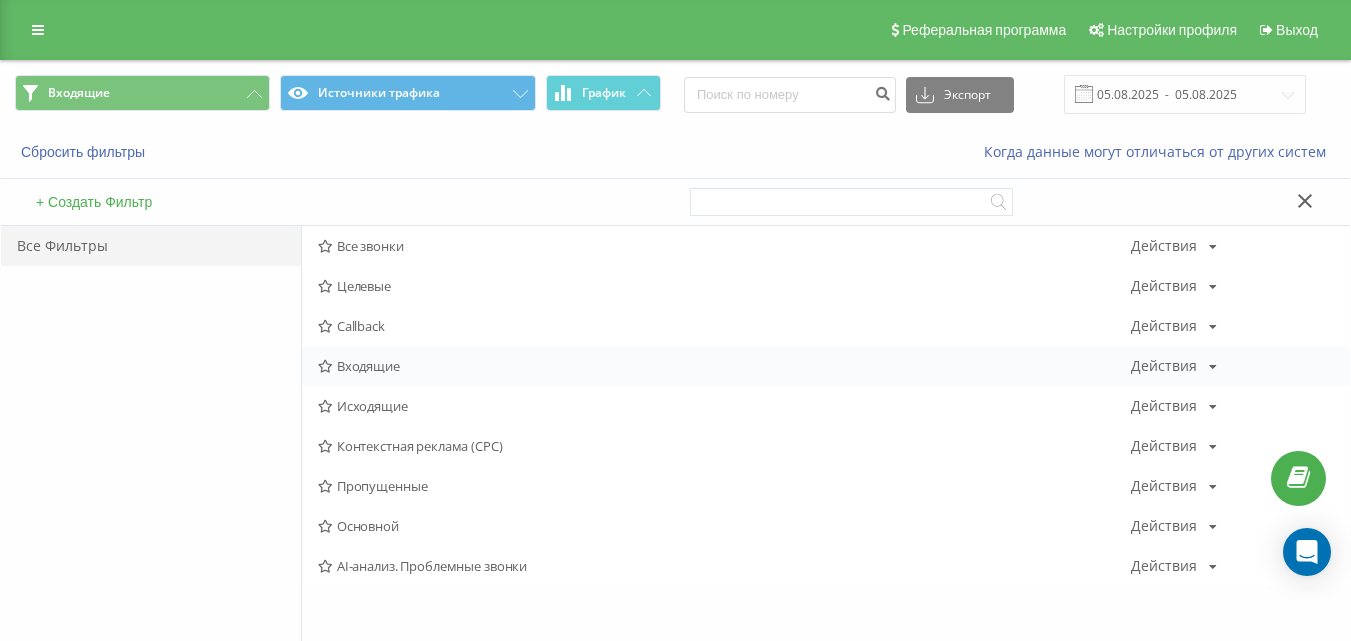 click on "Входящие" at bounding box center (724, 366) 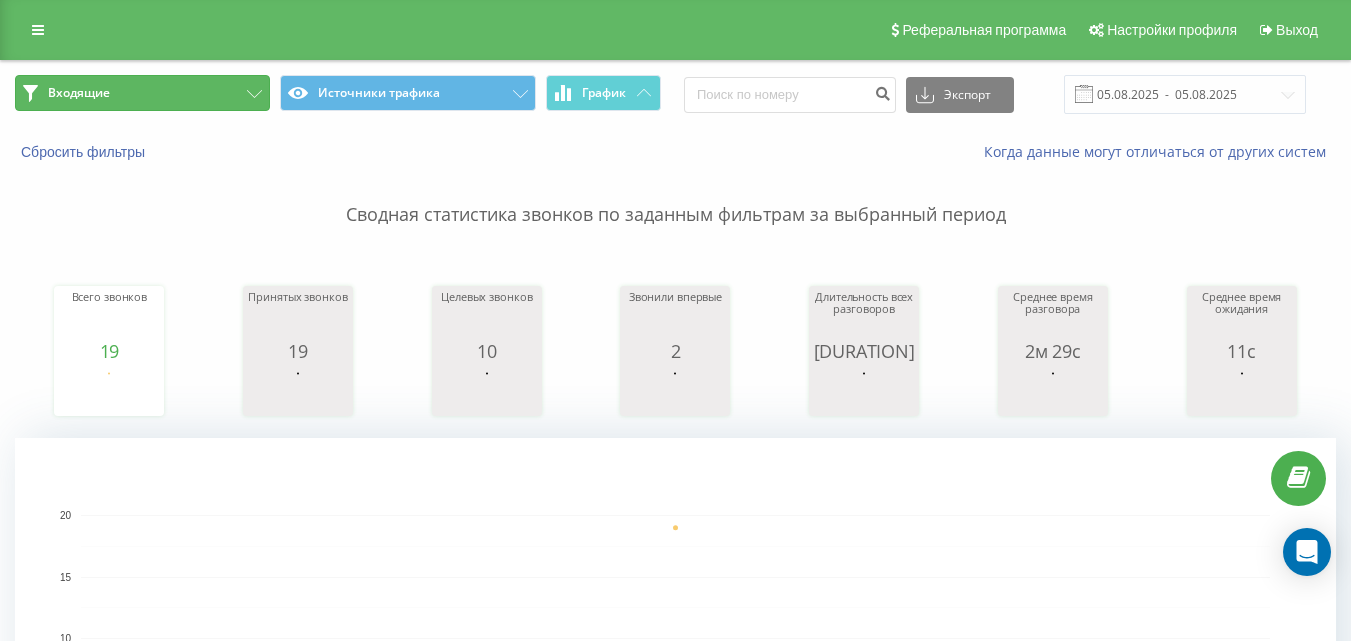 click on "Входящие" at bounding box center [142, 93] 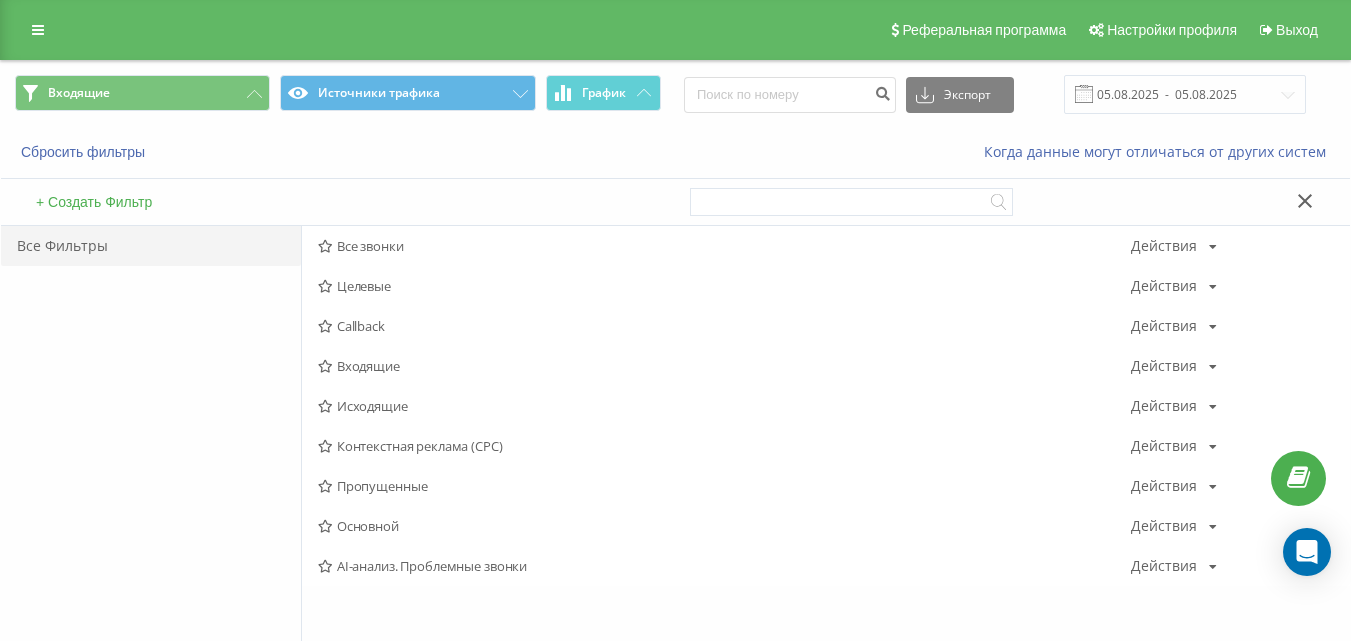 click on "Входящие" at bounding box center [724, 366] 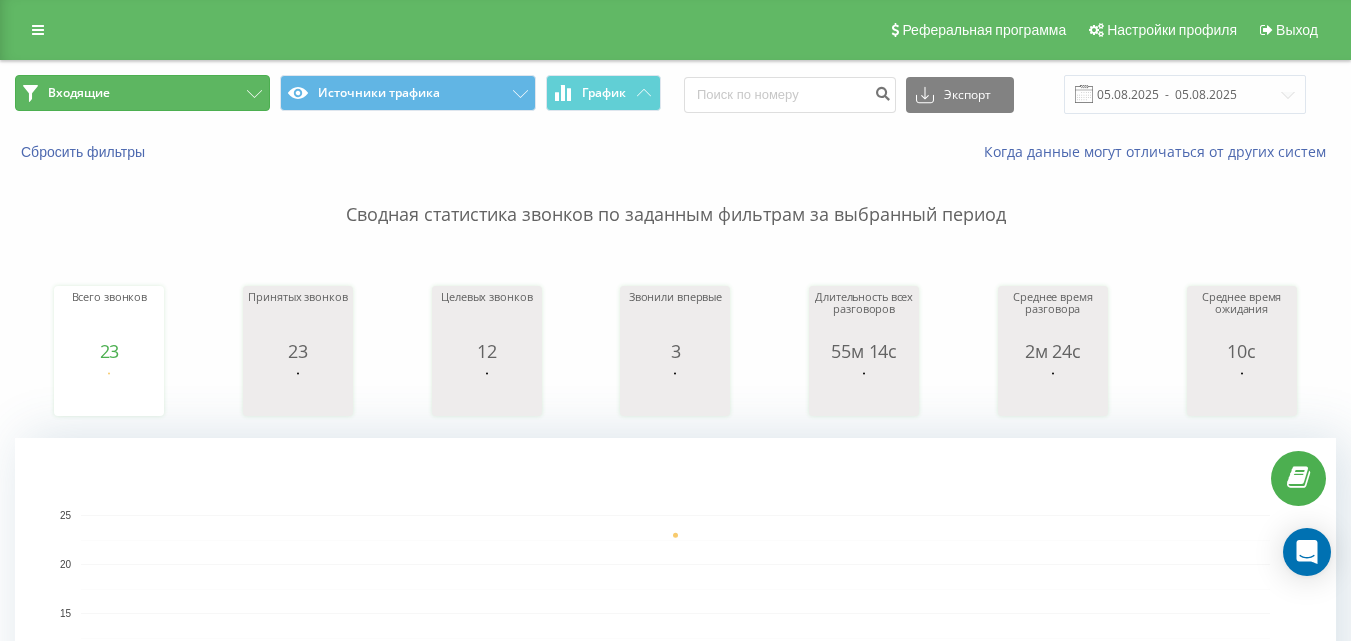 click on "Входящие" at bounding box center [142, 93] 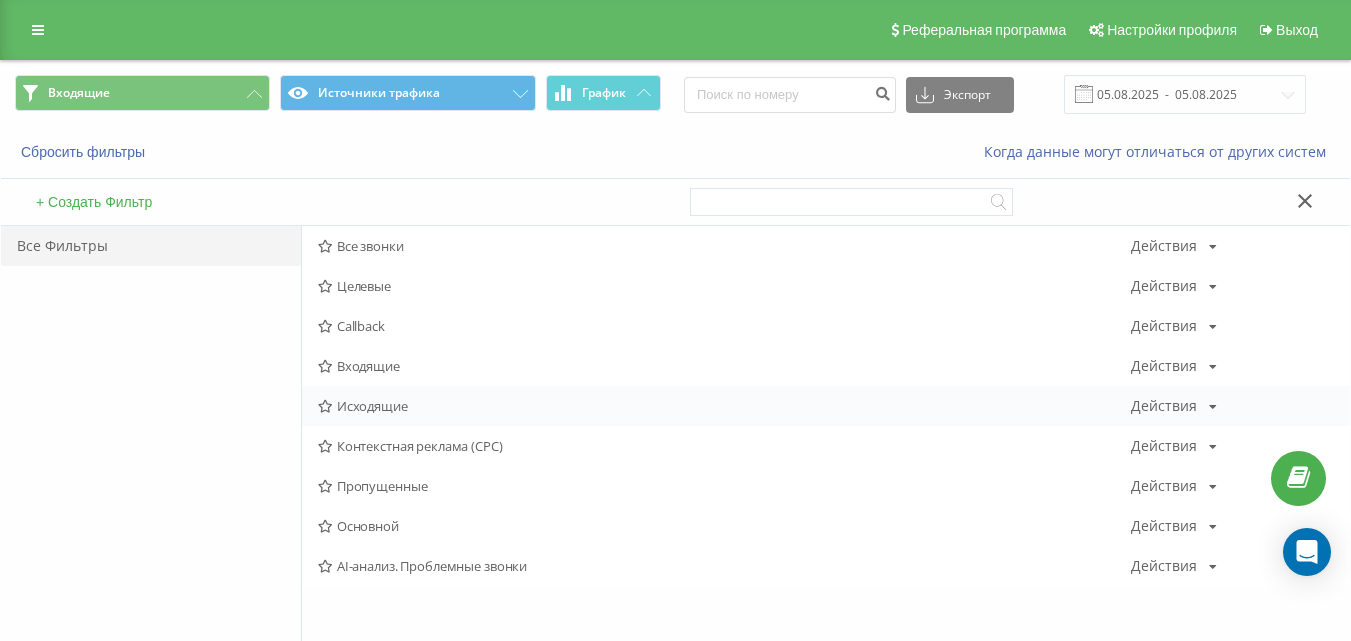 click on "Исходящие" at bounding box center [724, 406] 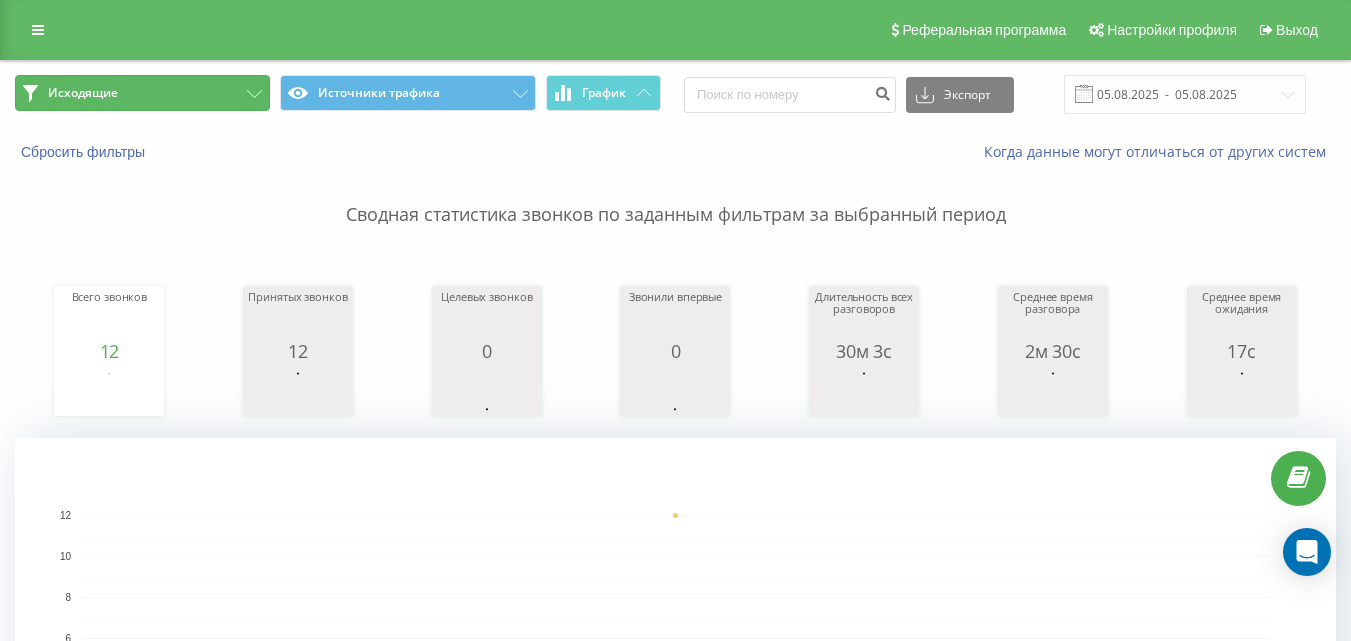 click on "Исходящие" at bounding box center [142, 93] 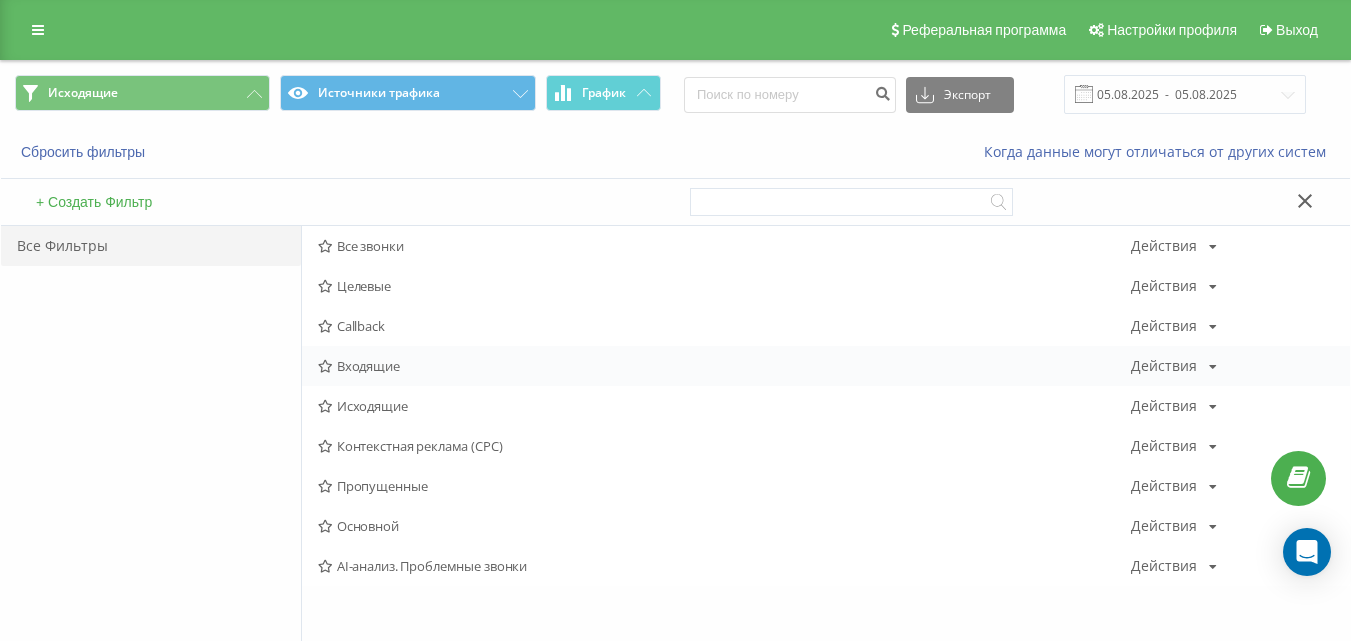 click on "Входящие" at bounding box center [724, 366] 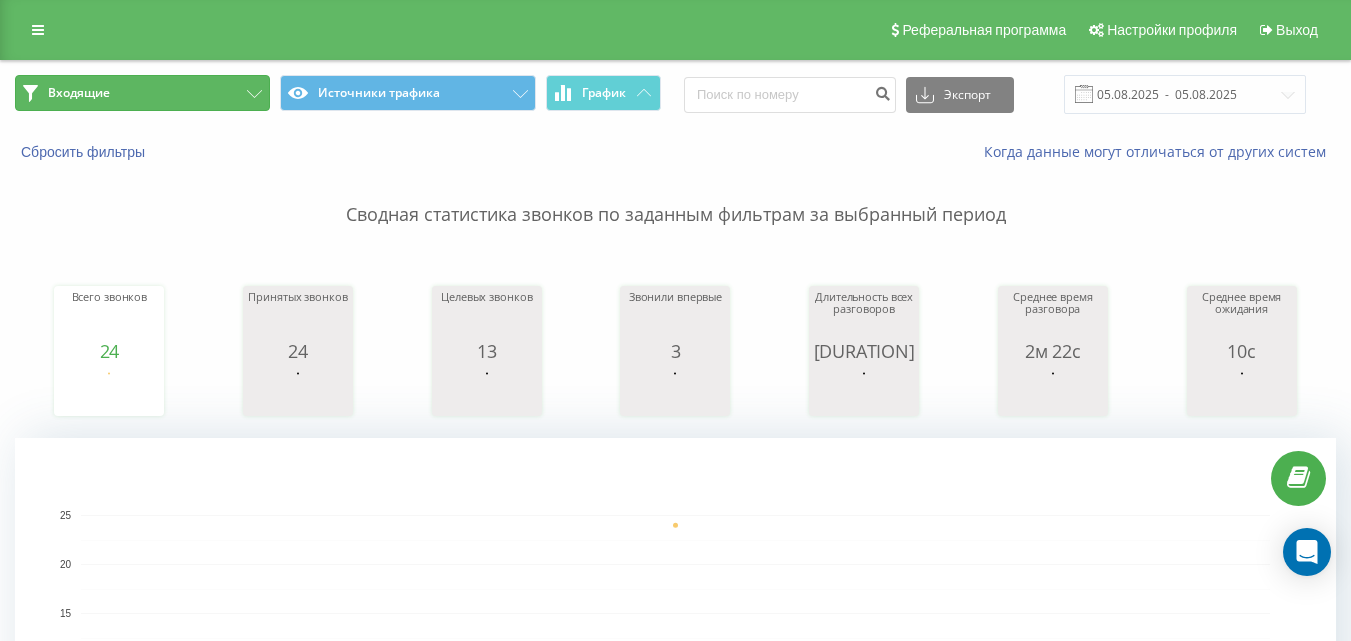 click on "Входящие" at bounding box center [142, 93] 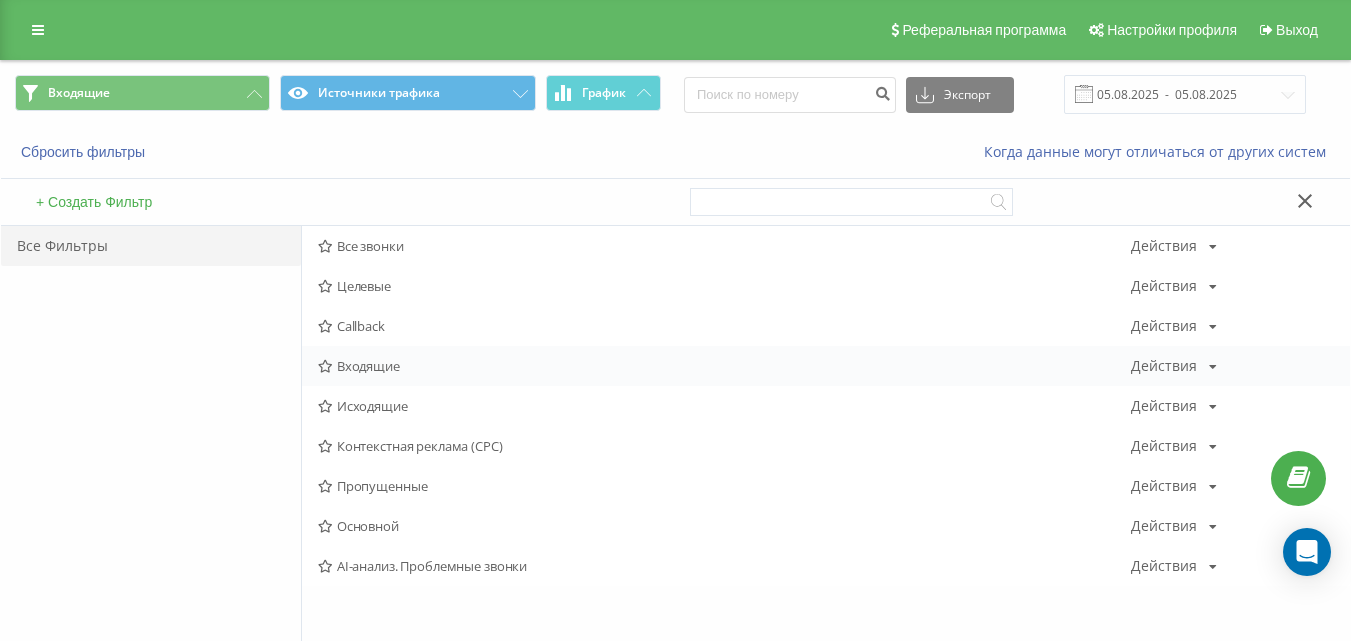 click on "Входящие" at bounding box center [724, 366] 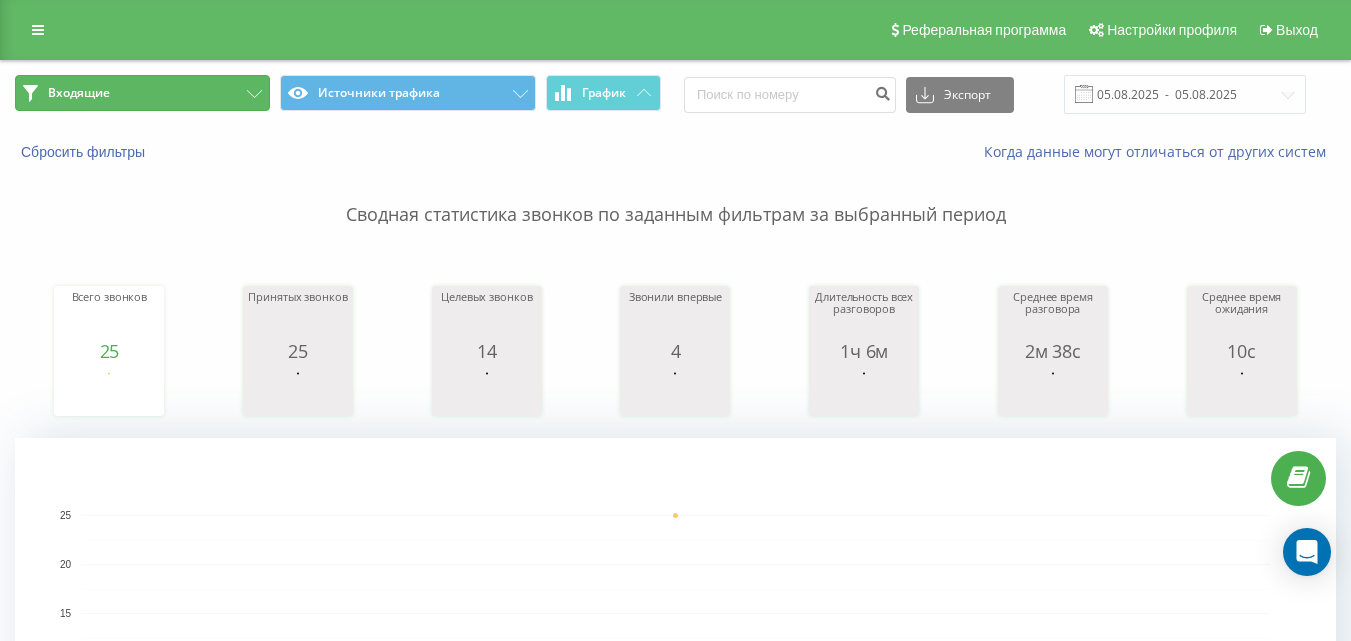 click on "Входящие" at bounding box center (142, 93) 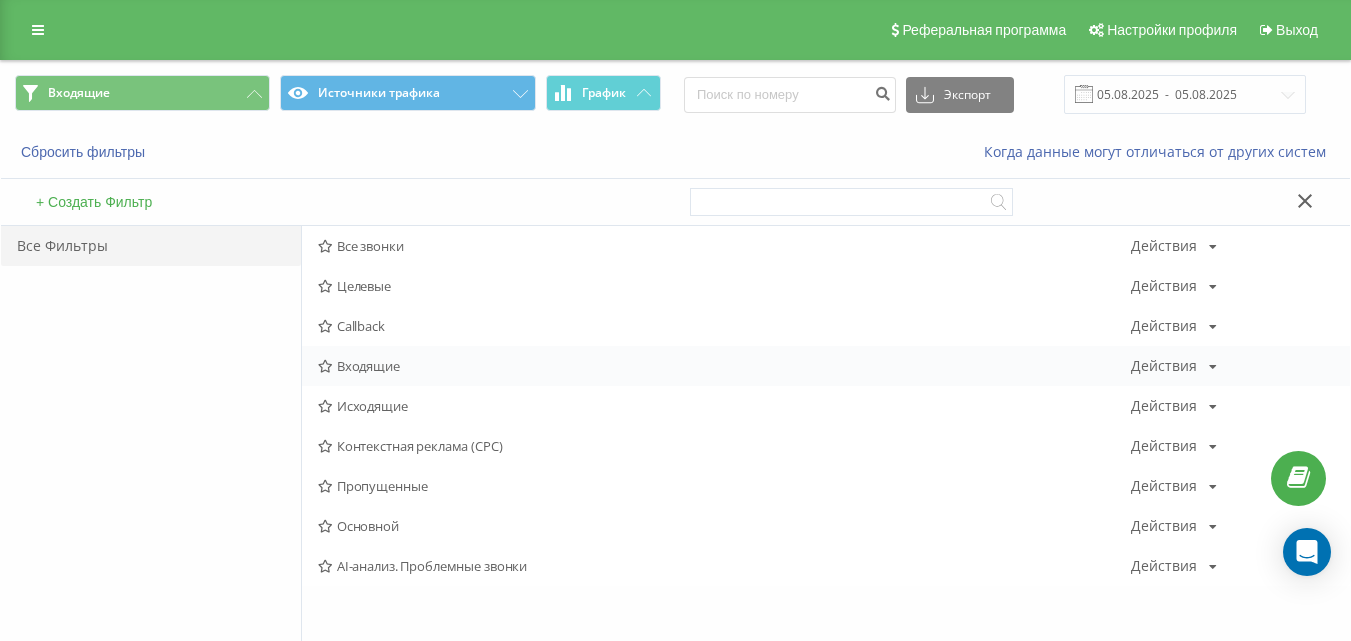 click on "Входящие" at bounding box center [724, 366] 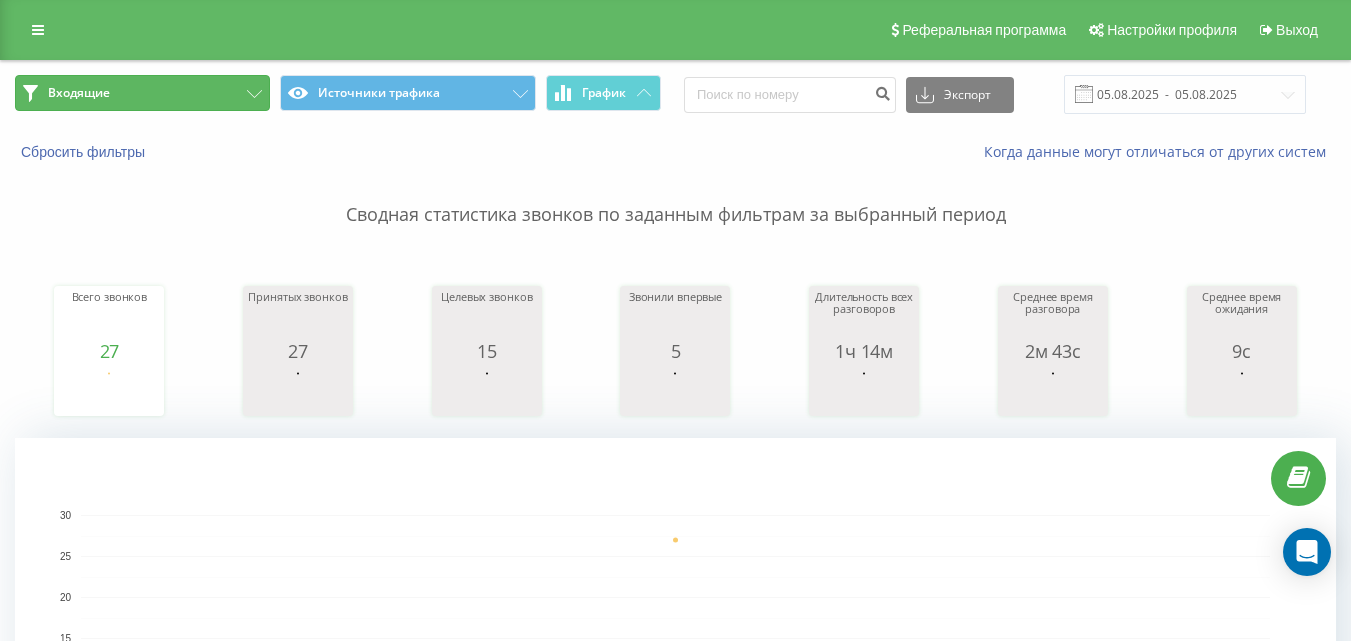 click on "Входящие" at bounding box center [142, 93] 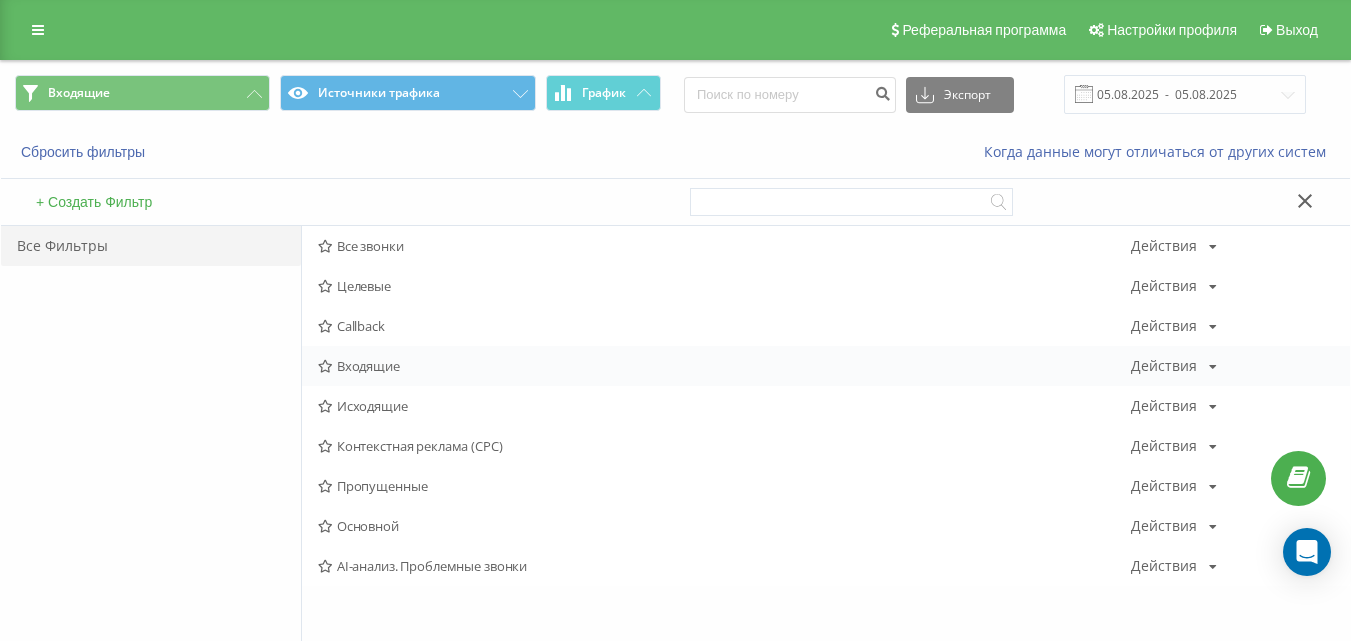 click on "Входящие" at bounding box center (724, 366) 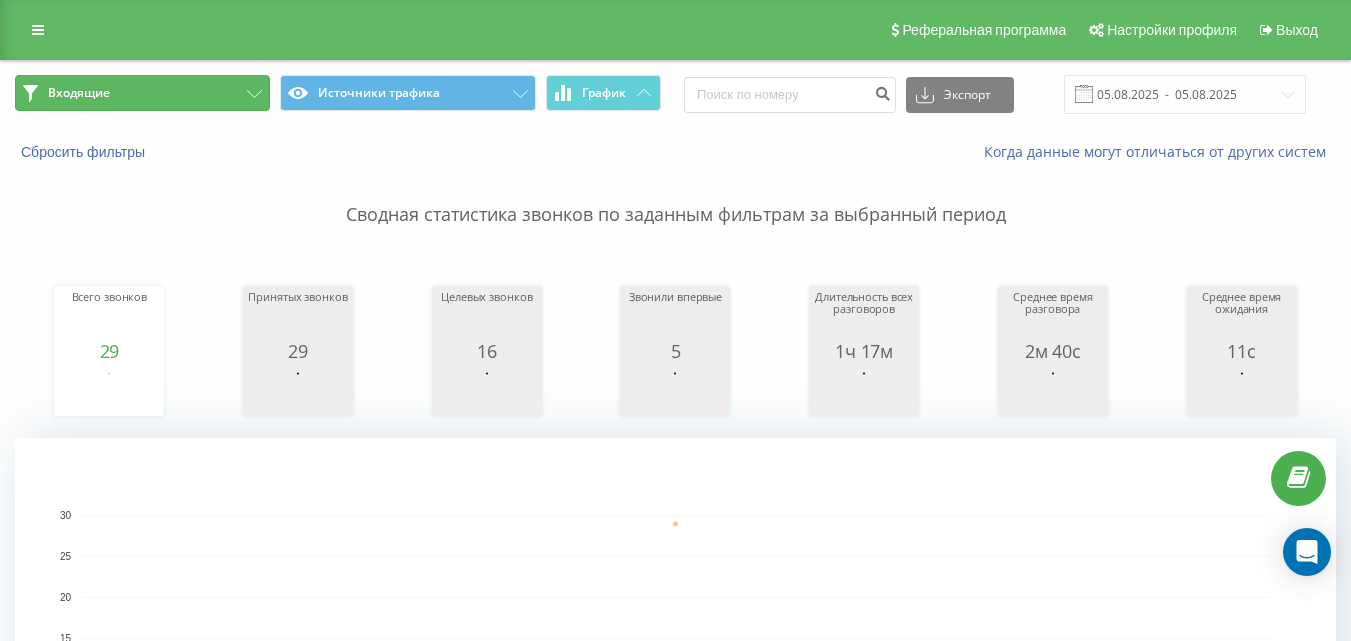 click on "Входящие" at bounding box center [142, 93] 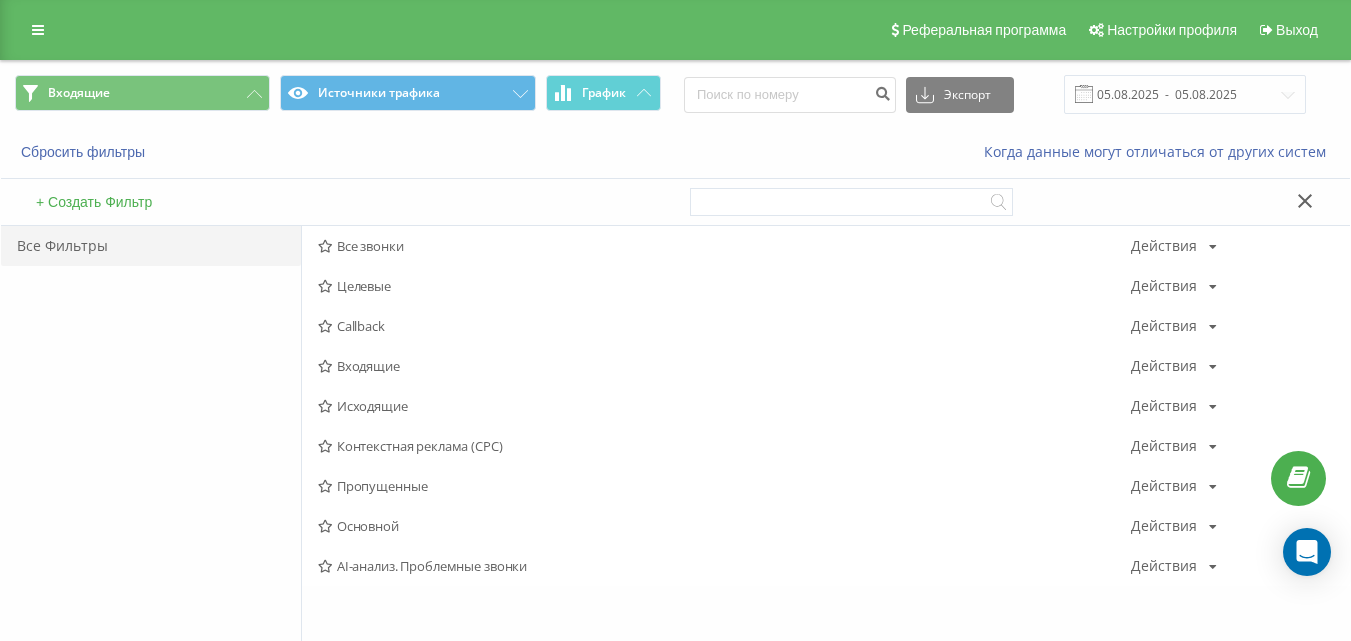 click on "Входящие" at bounding box center [724, 366] 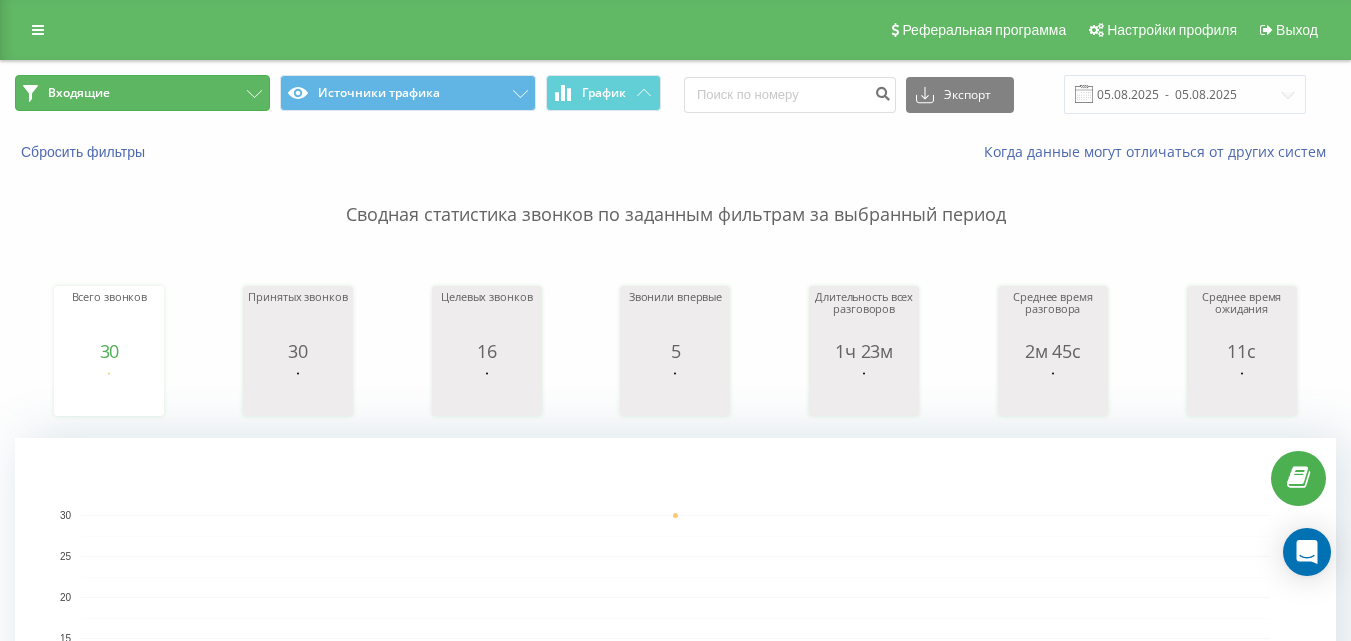click on "Входящие" at bounding box center (142, 93) 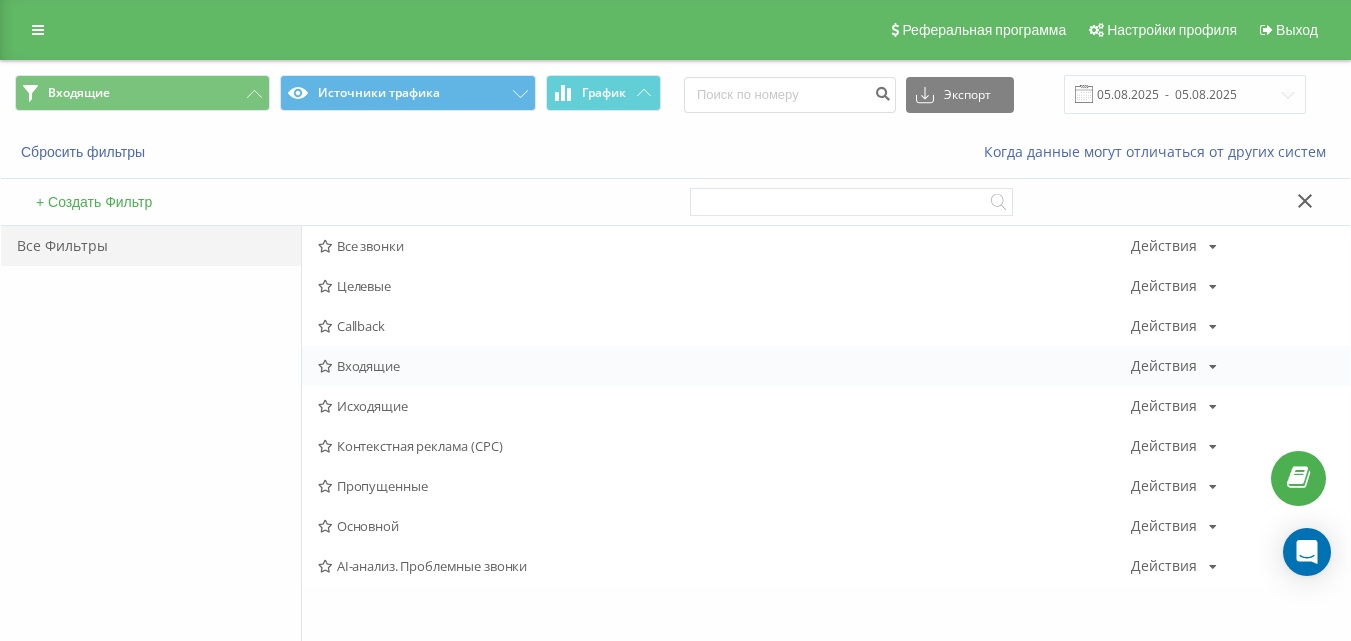 click on "Входящие" at bounding box center (724, 366) 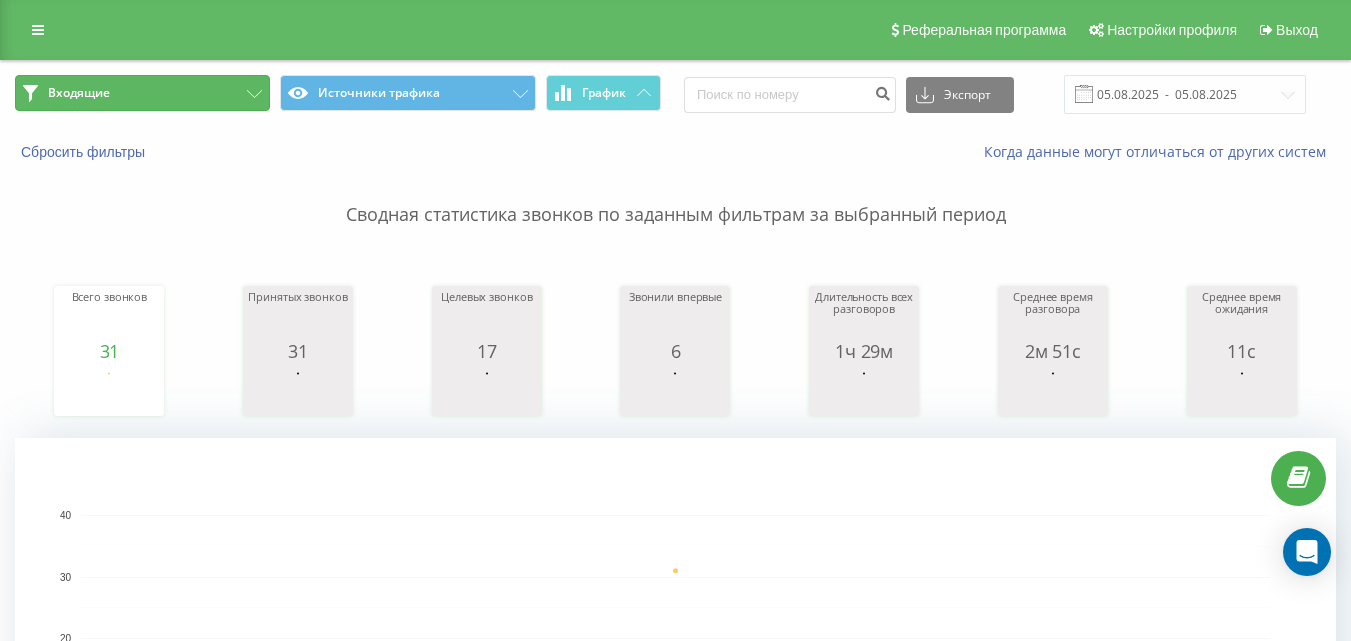 click on "Входящие" at bounding box center (142, 93) 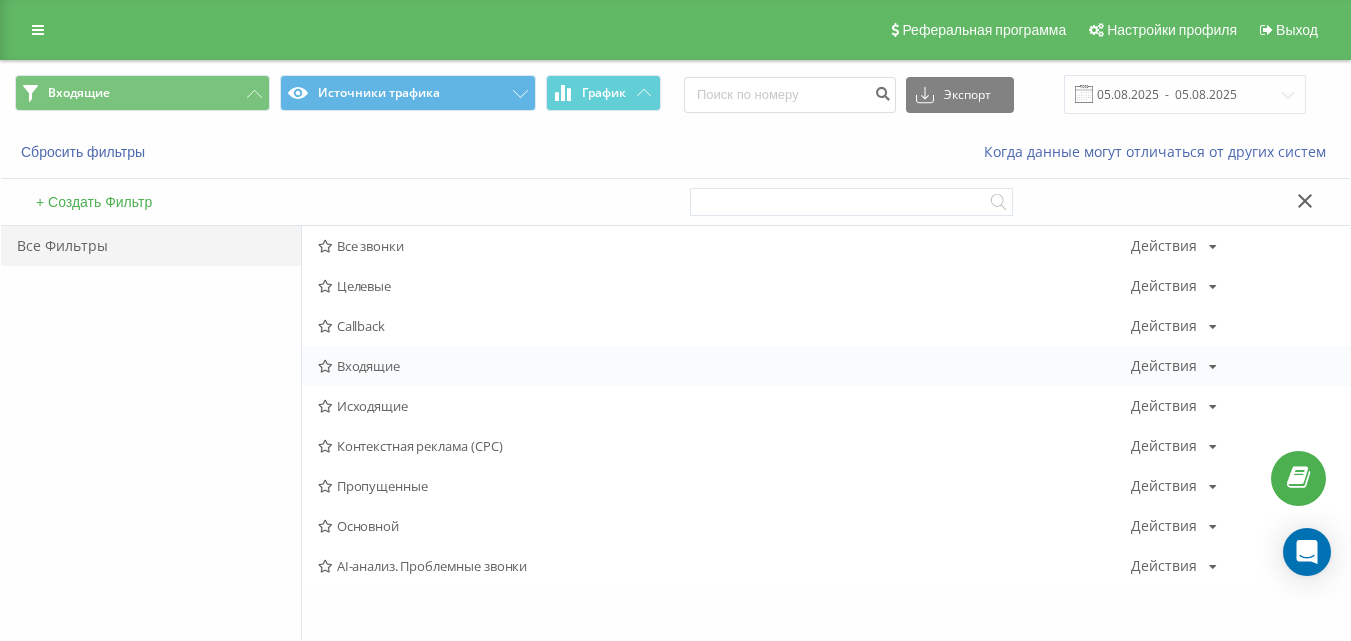 click on "Входящие" at bounding box center [724, 366] 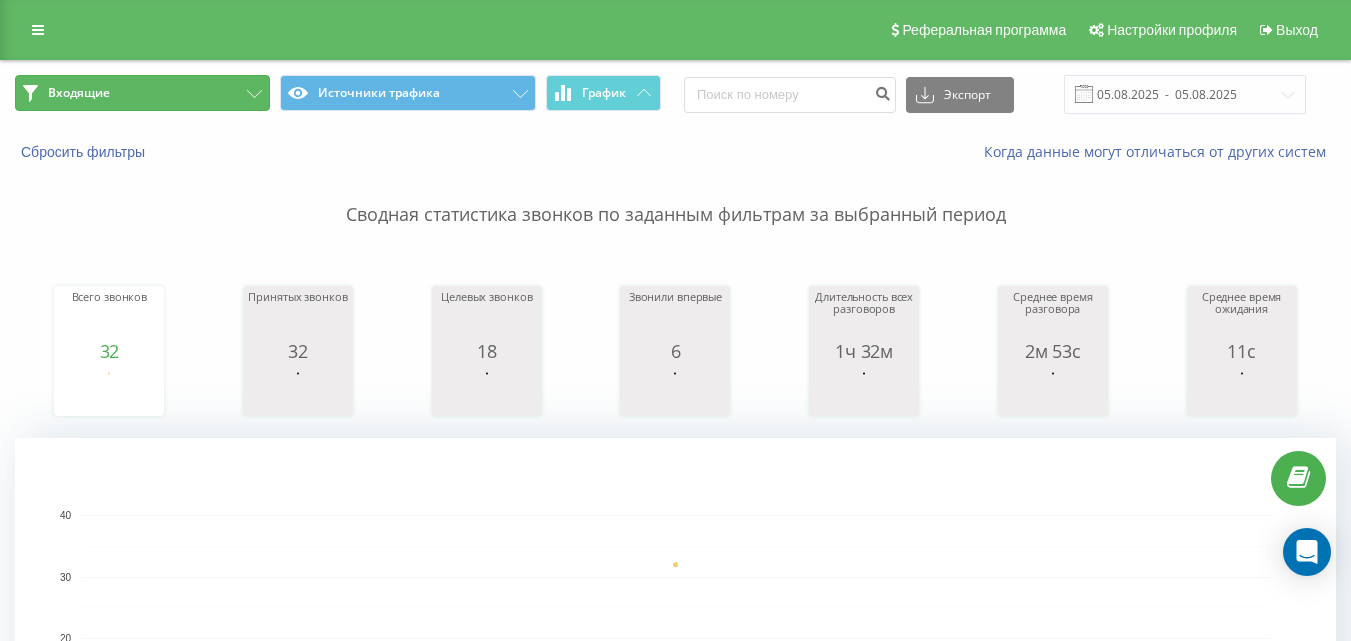click on "Входящие" at bounding box center [142, 93] 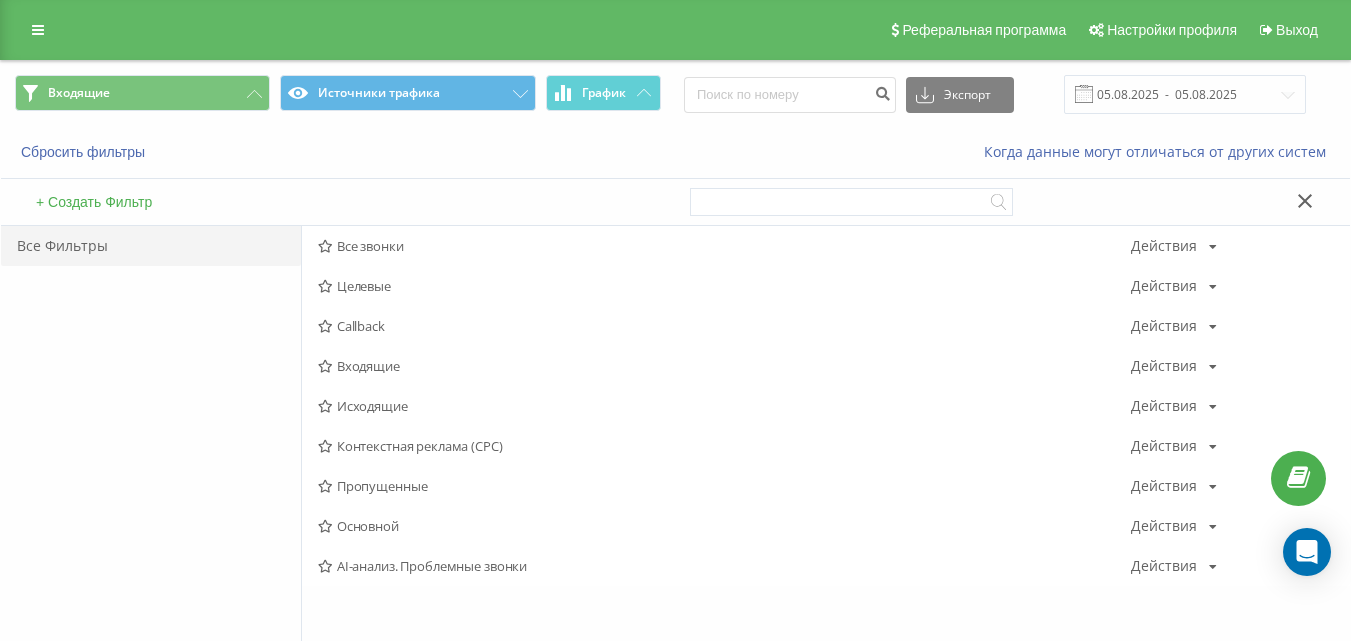 click on "Исходящие" at bounding box center (724, 406) 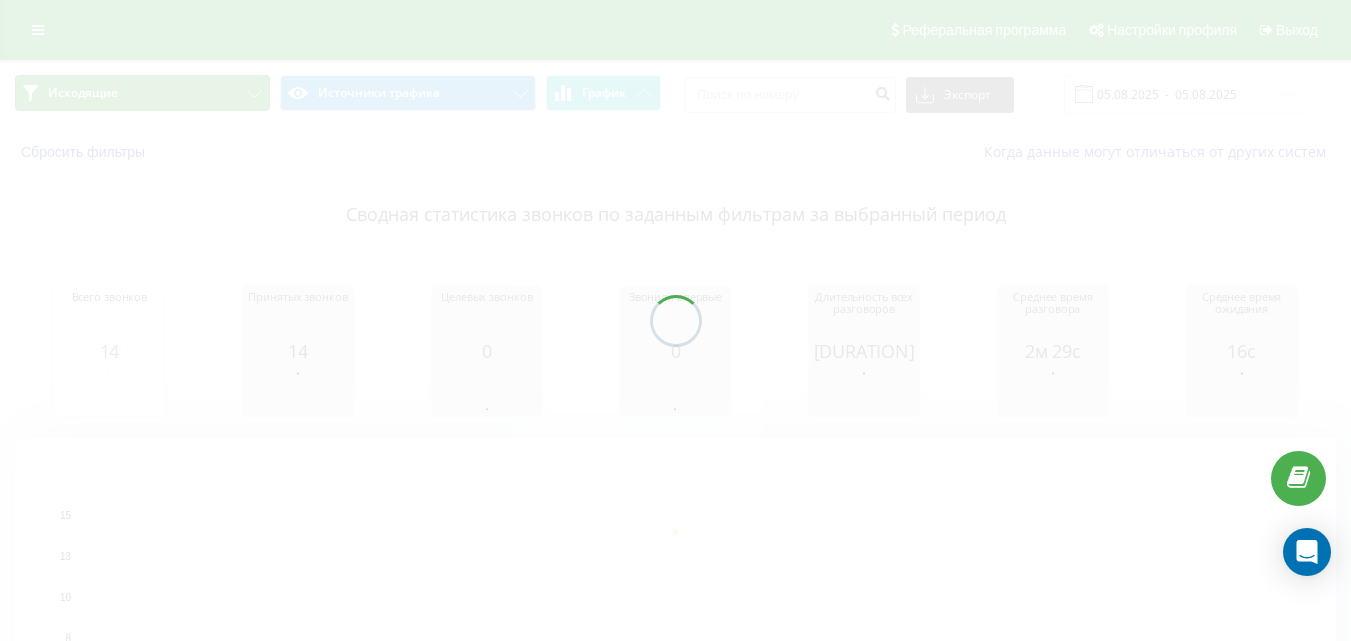 click on "Исходящие" at bounding box center (142, 93) 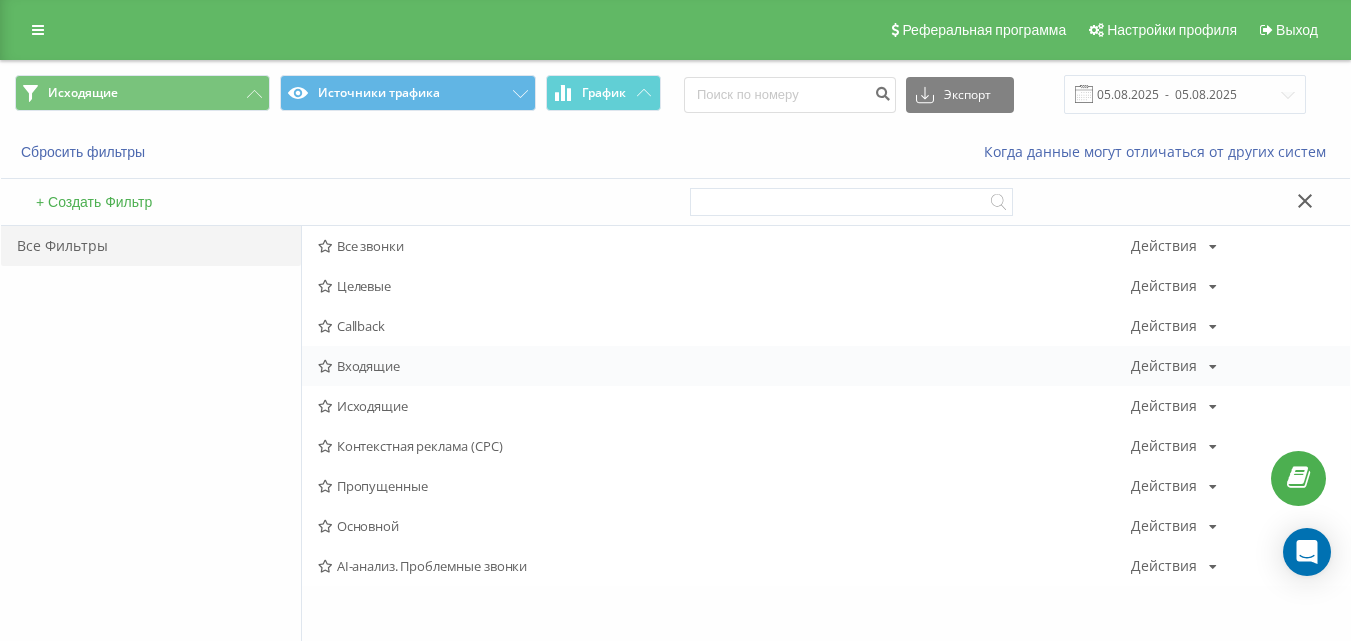 click on "Входящие" at bounding box center (724, 366) 